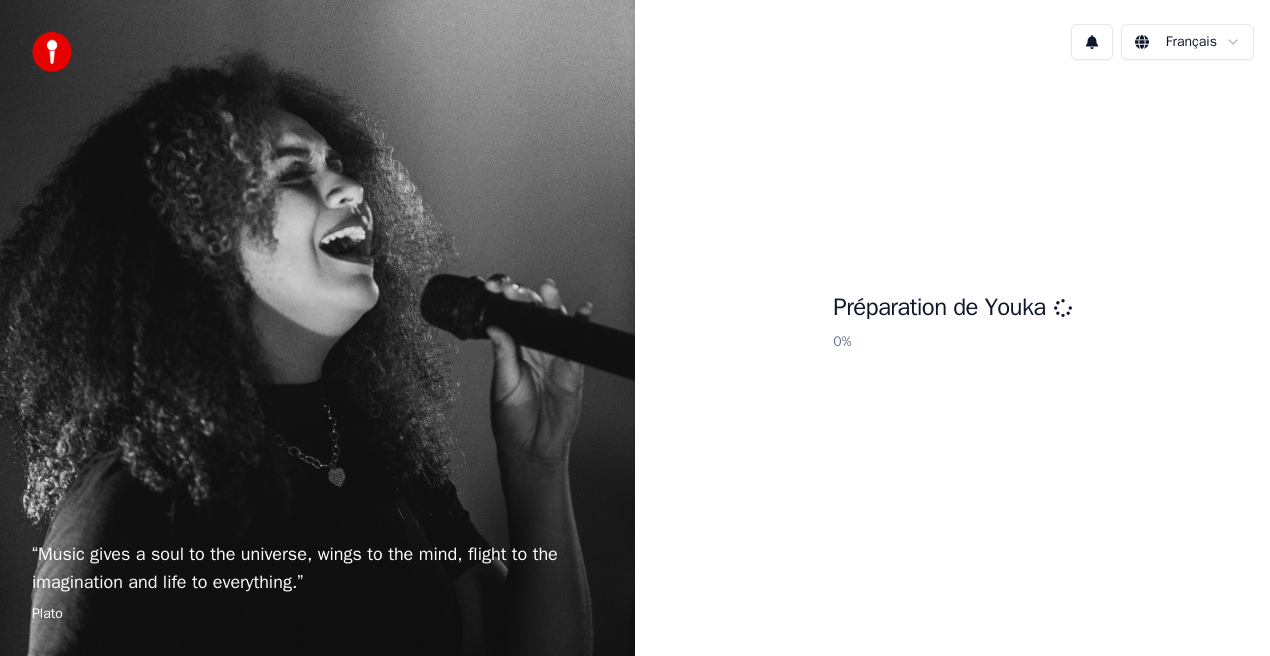 scroll, scrollTop: 0, scrollLeft: 0, axis: both 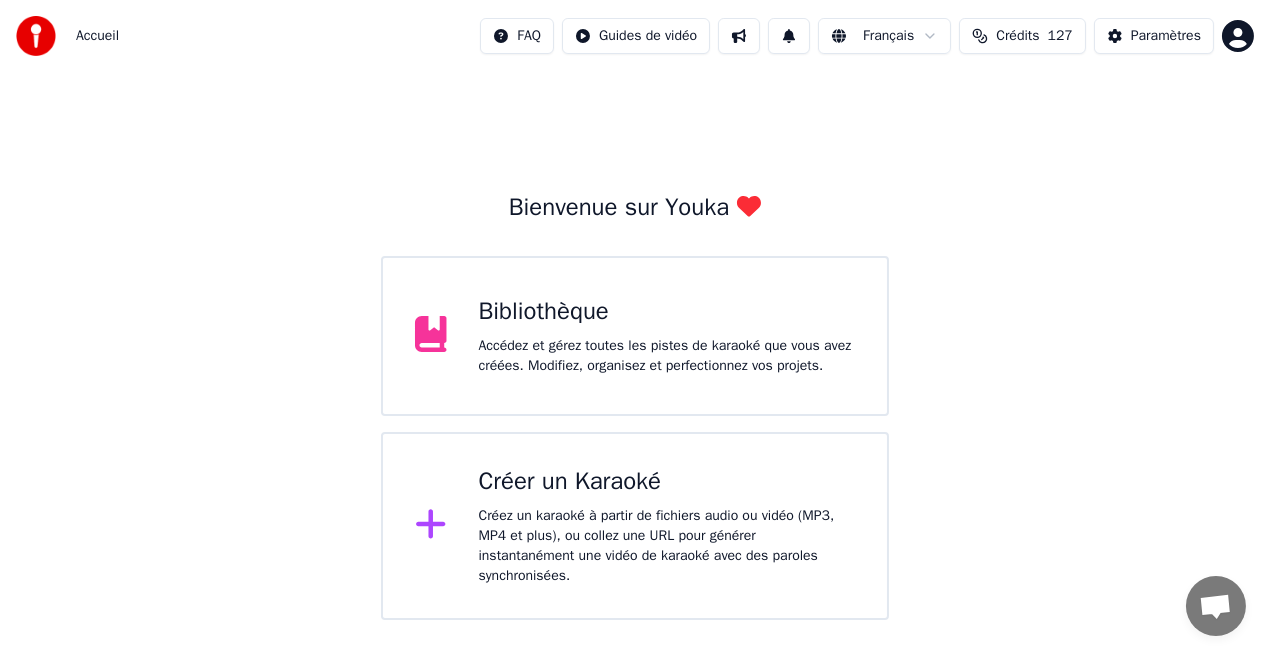 click on "Accédez et gérez toutes les pistes de karaoké que vous avez créées. Modifiez, organisez et perfectionnez vos projets." at bounding box center [667, 356] 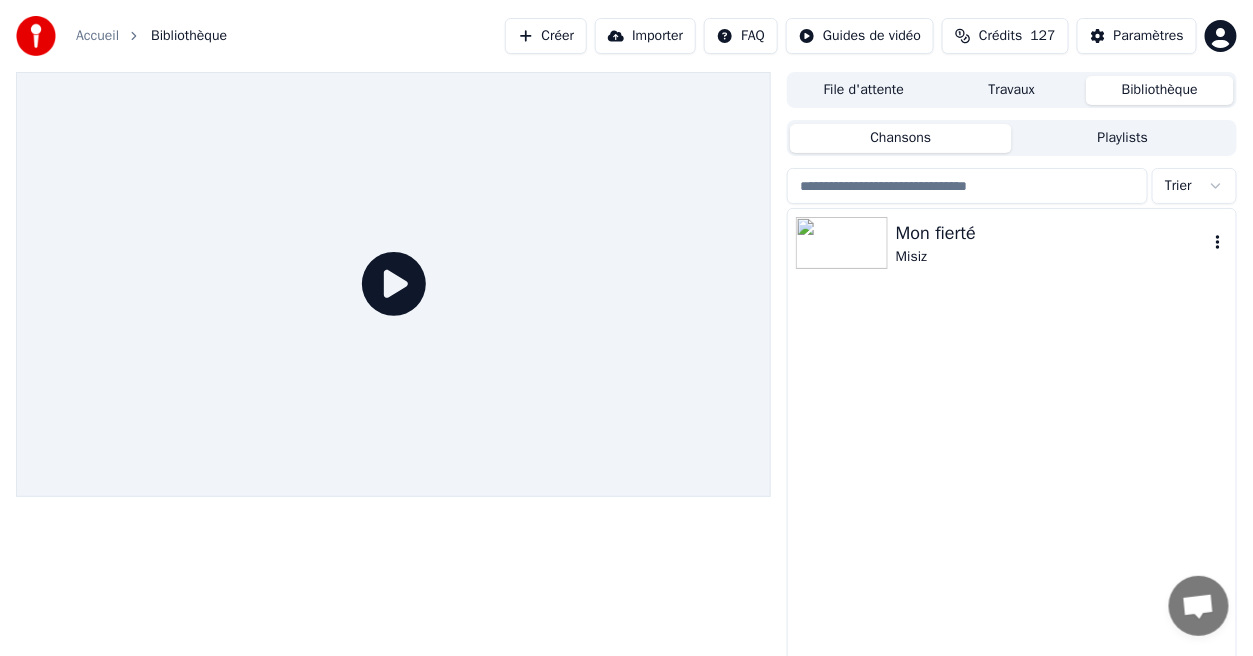 click at bounding box center [842, 243] 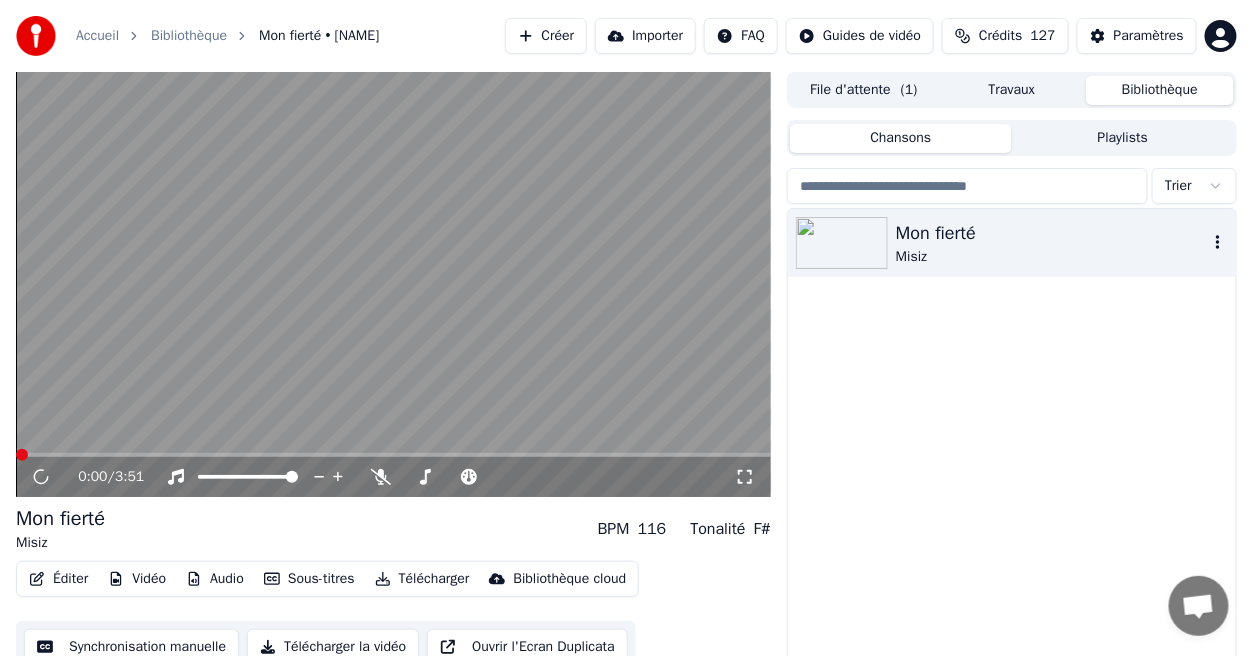 click on "Misiz" at bounding box center (1052, 257) 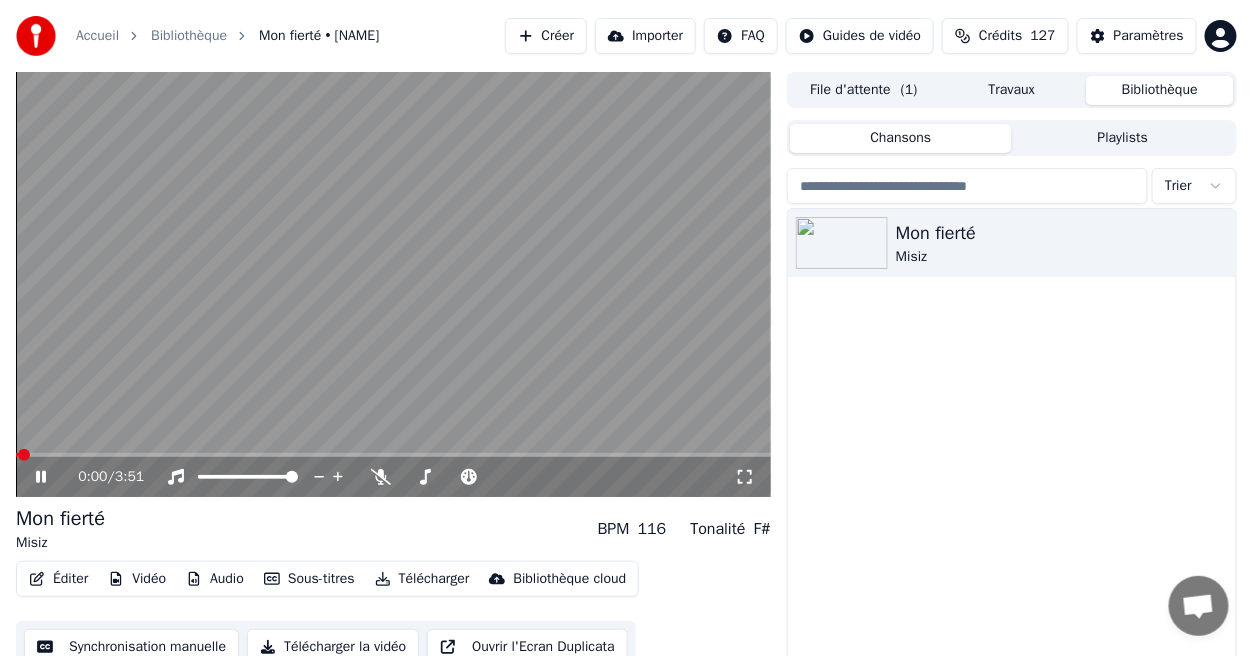 click 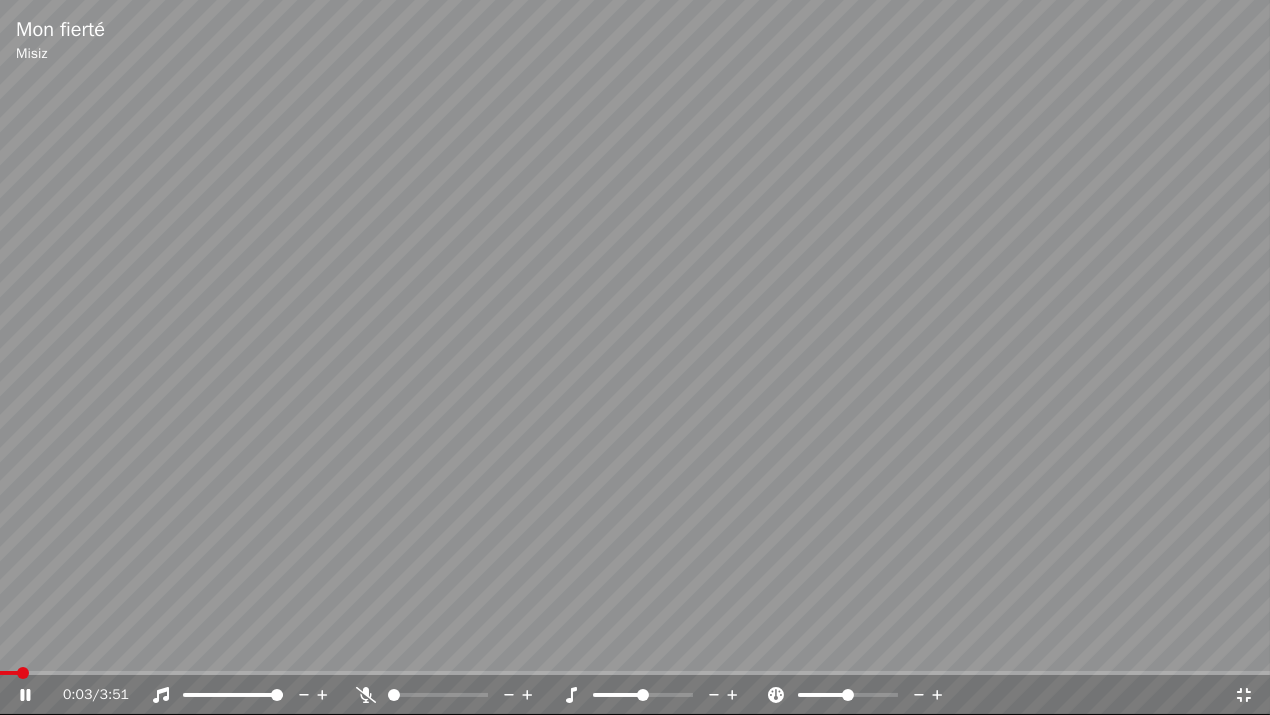 click 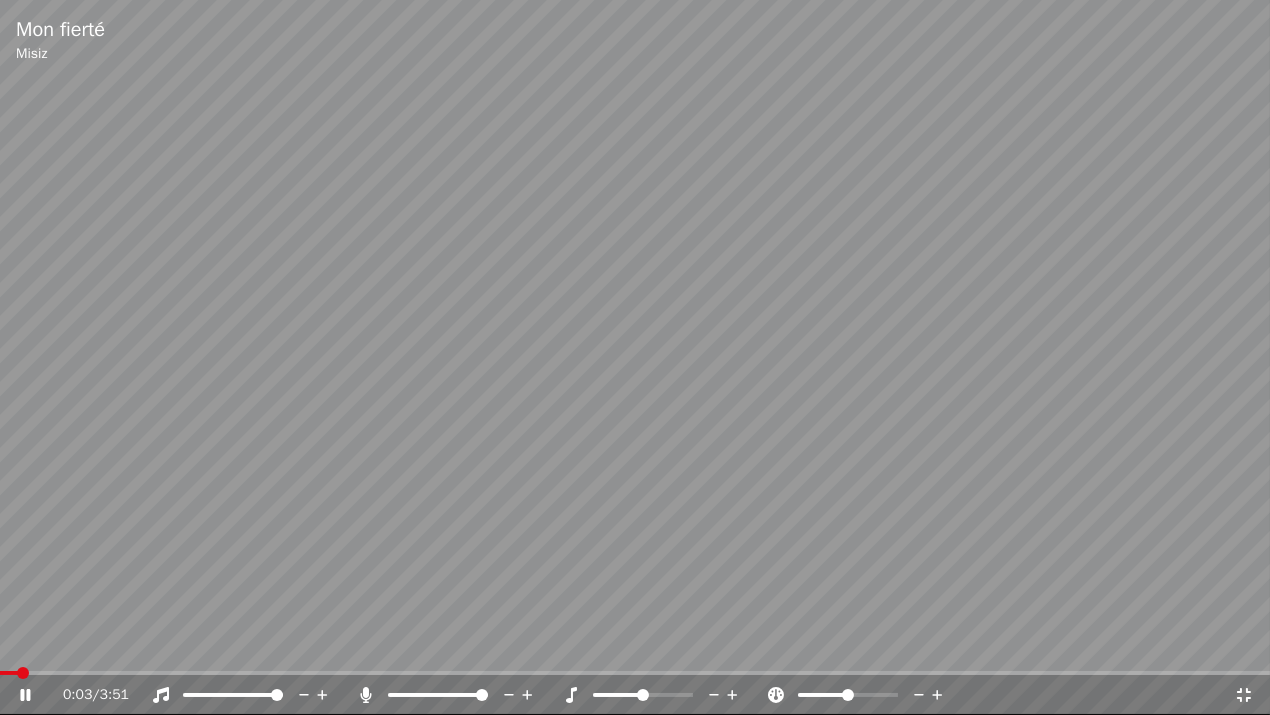 click at bounding box center [635, 673] 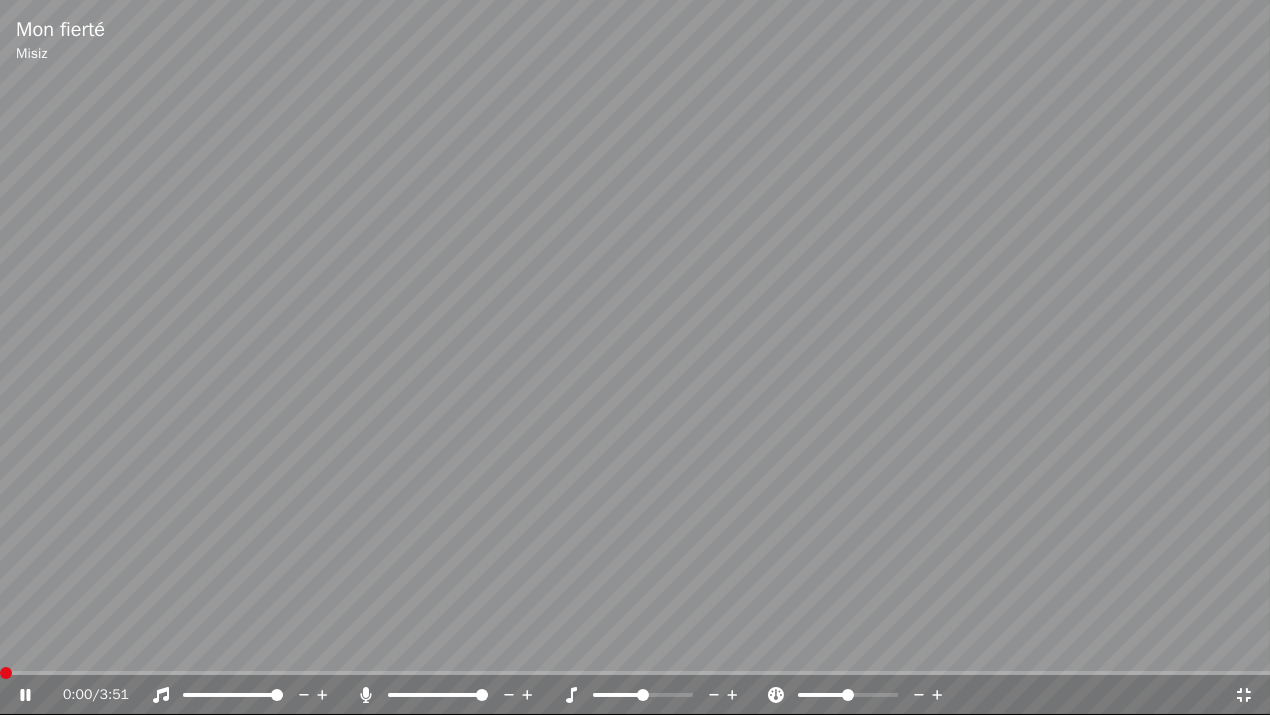 click at bounding box center [6, 673] 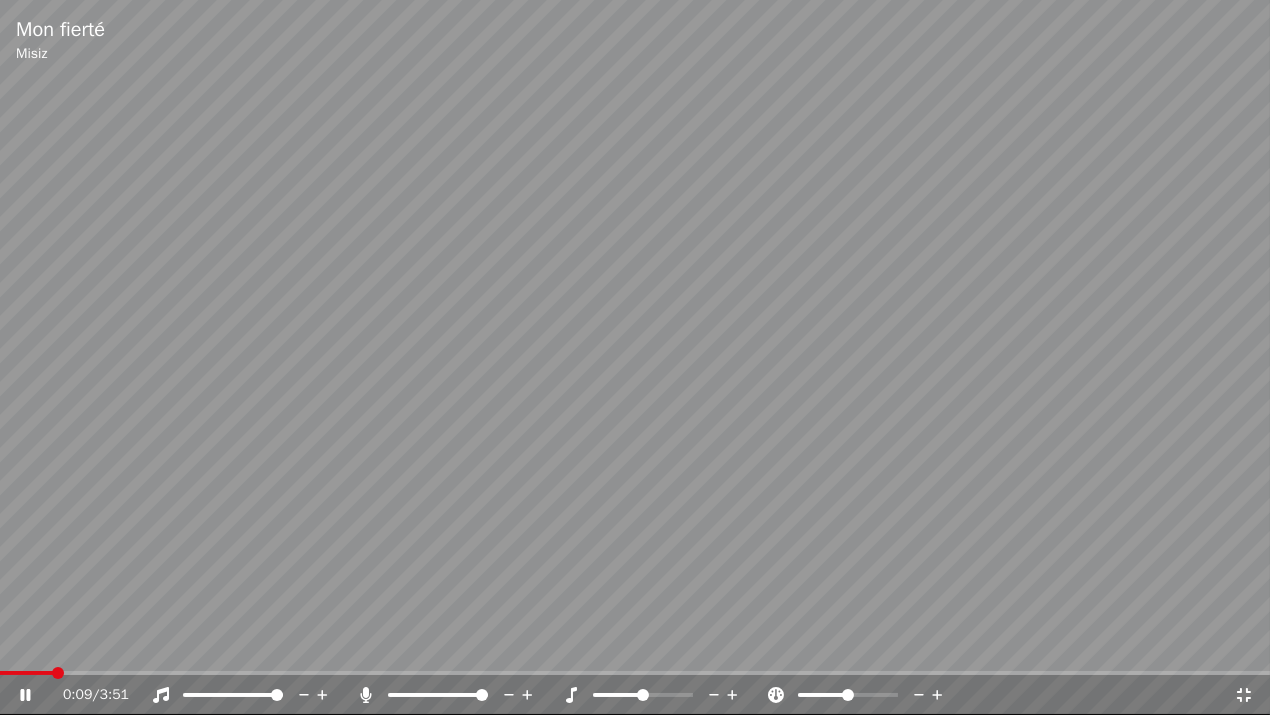 click 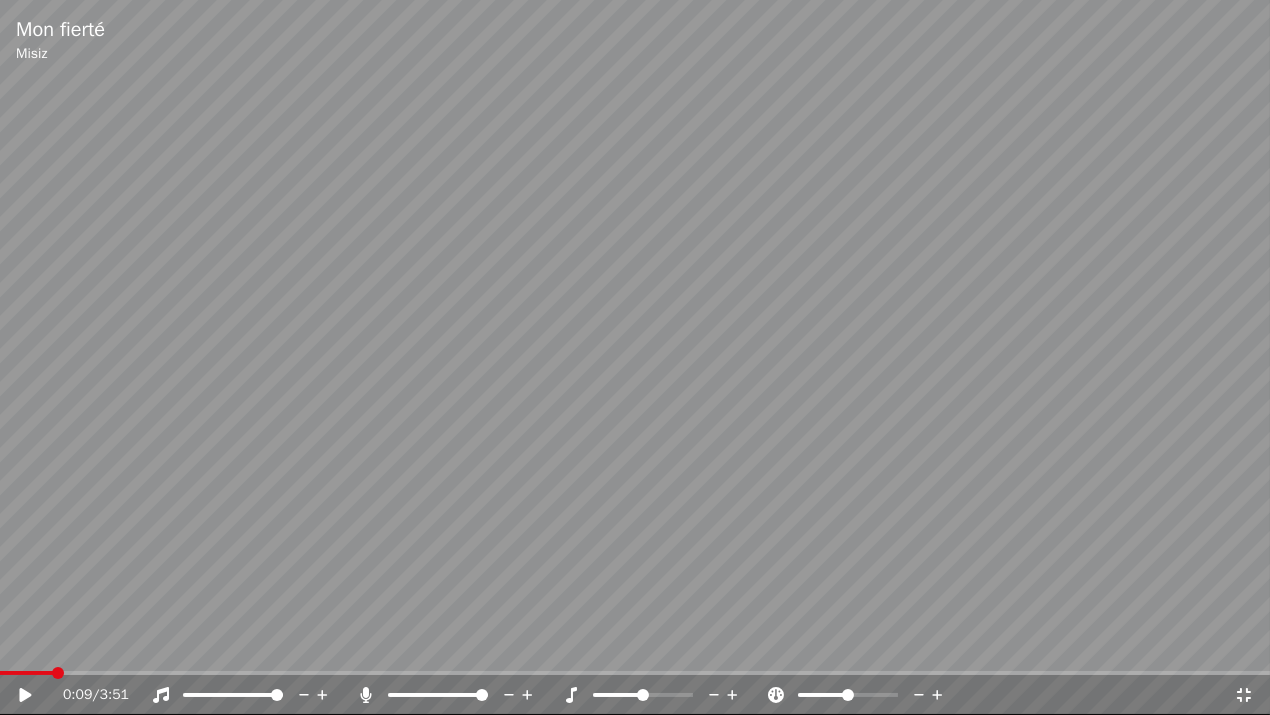 click 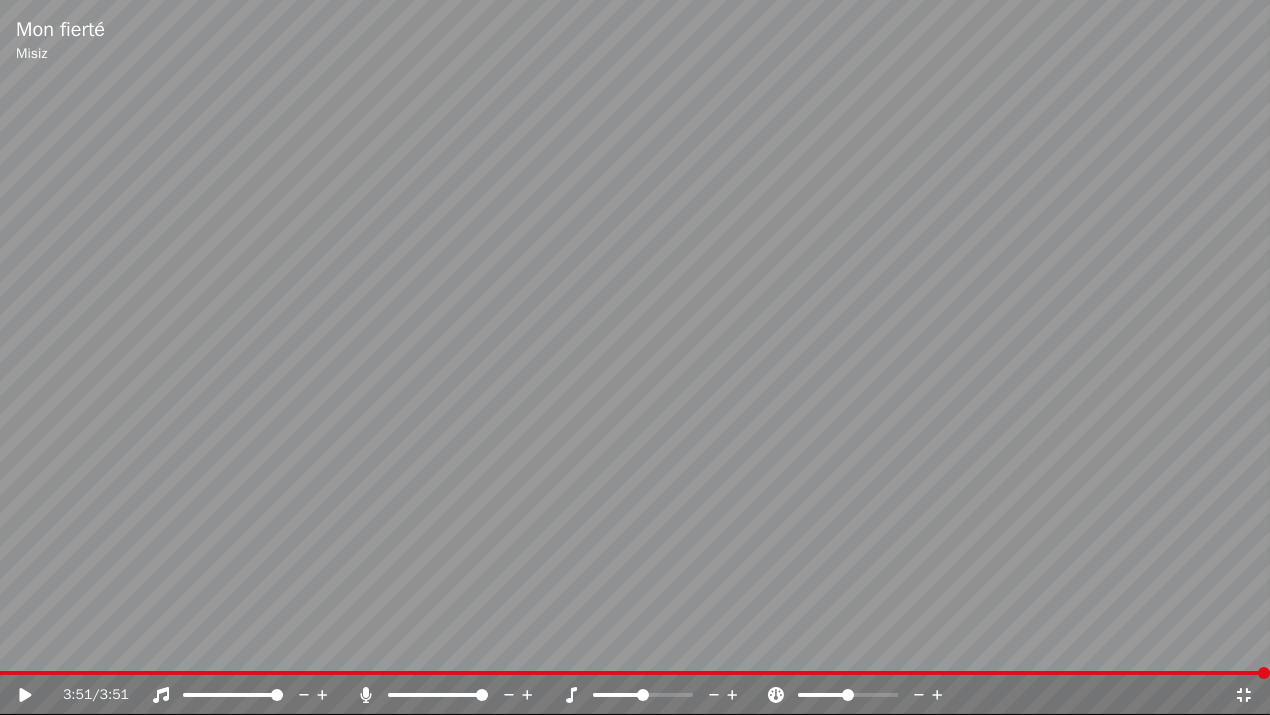 click 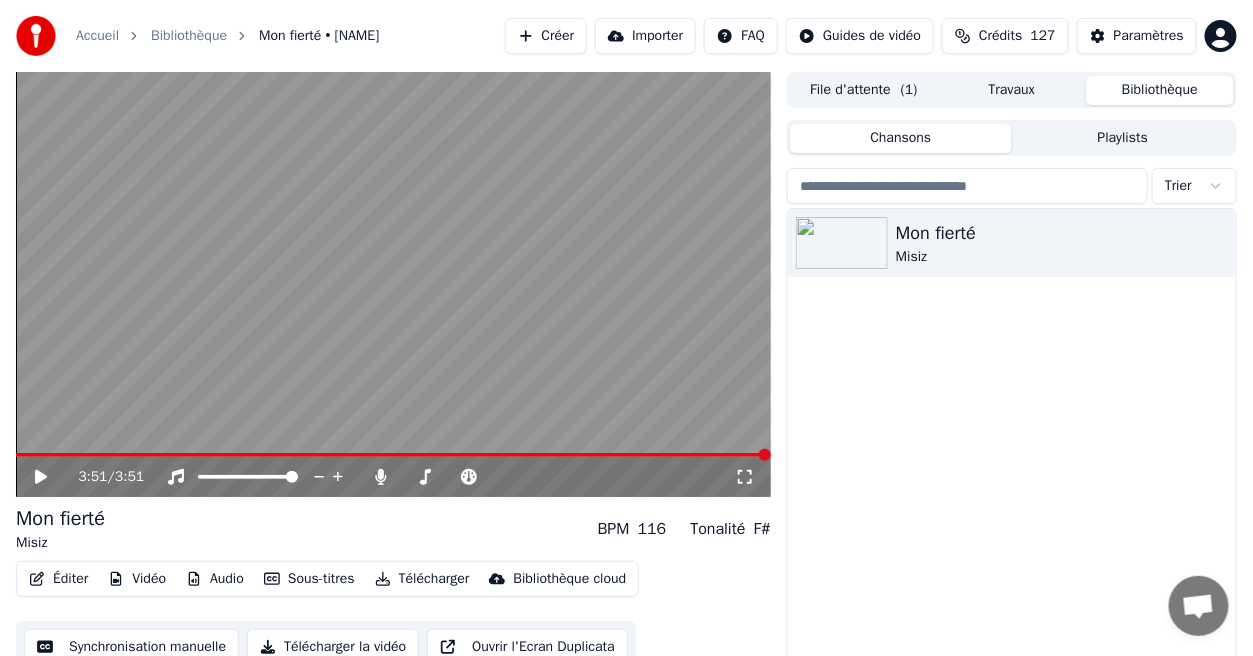 click 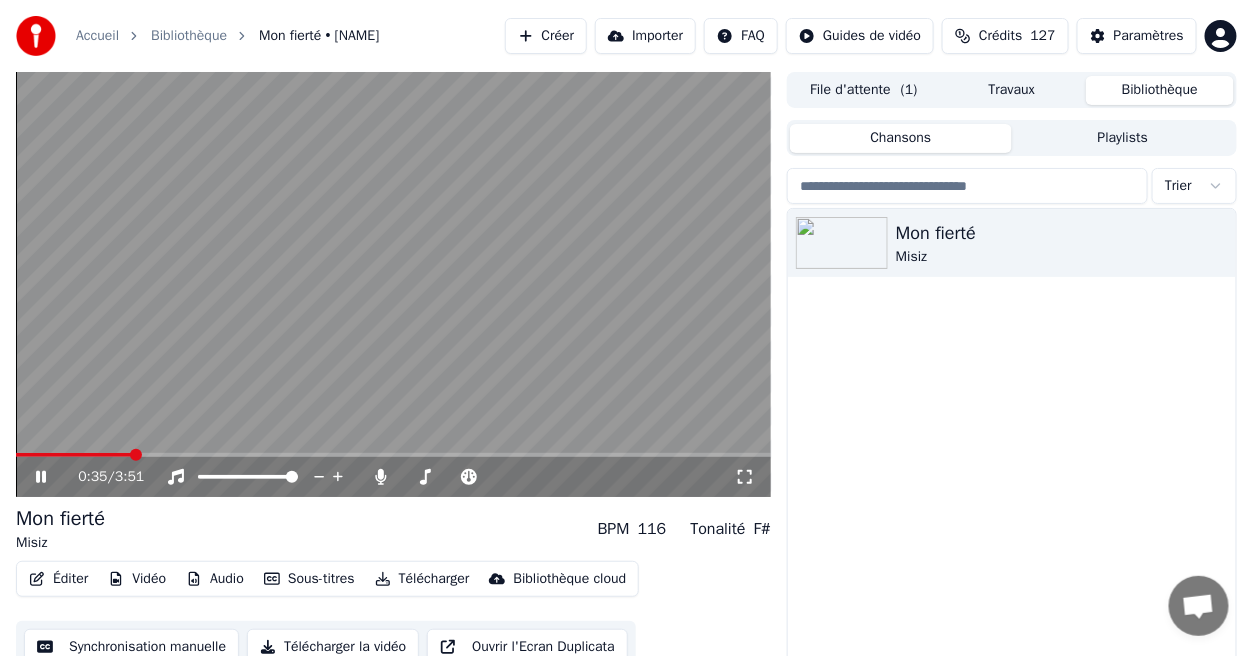click 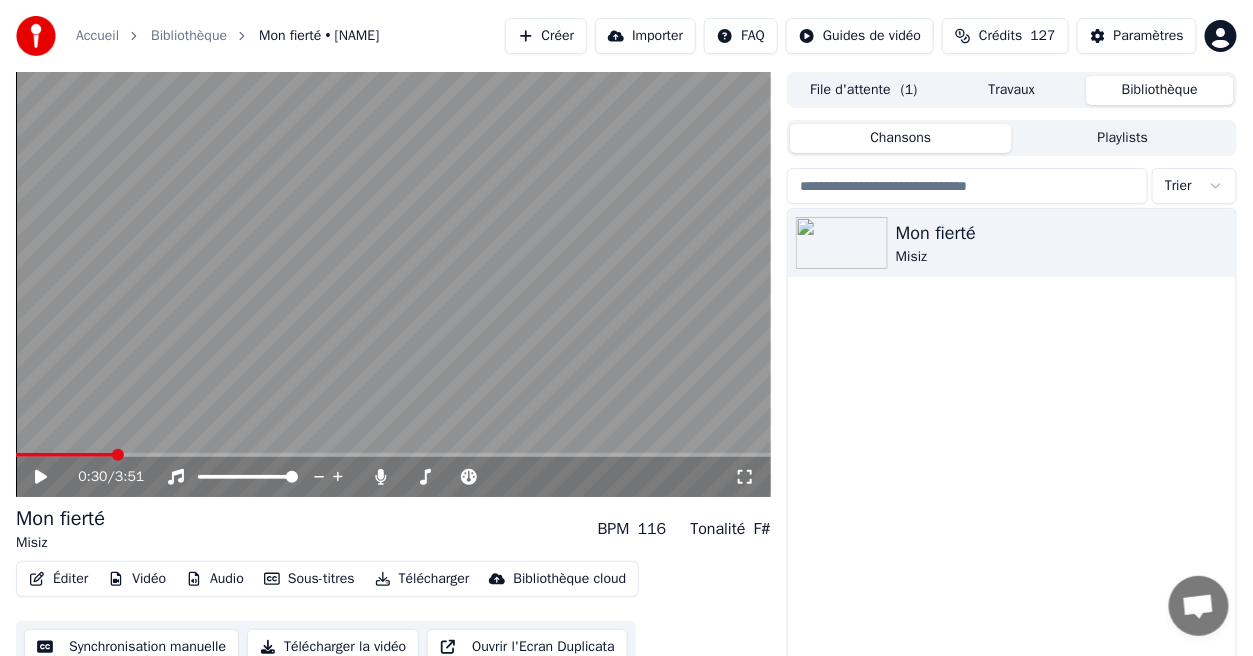 click at bounding box center [118, 455] 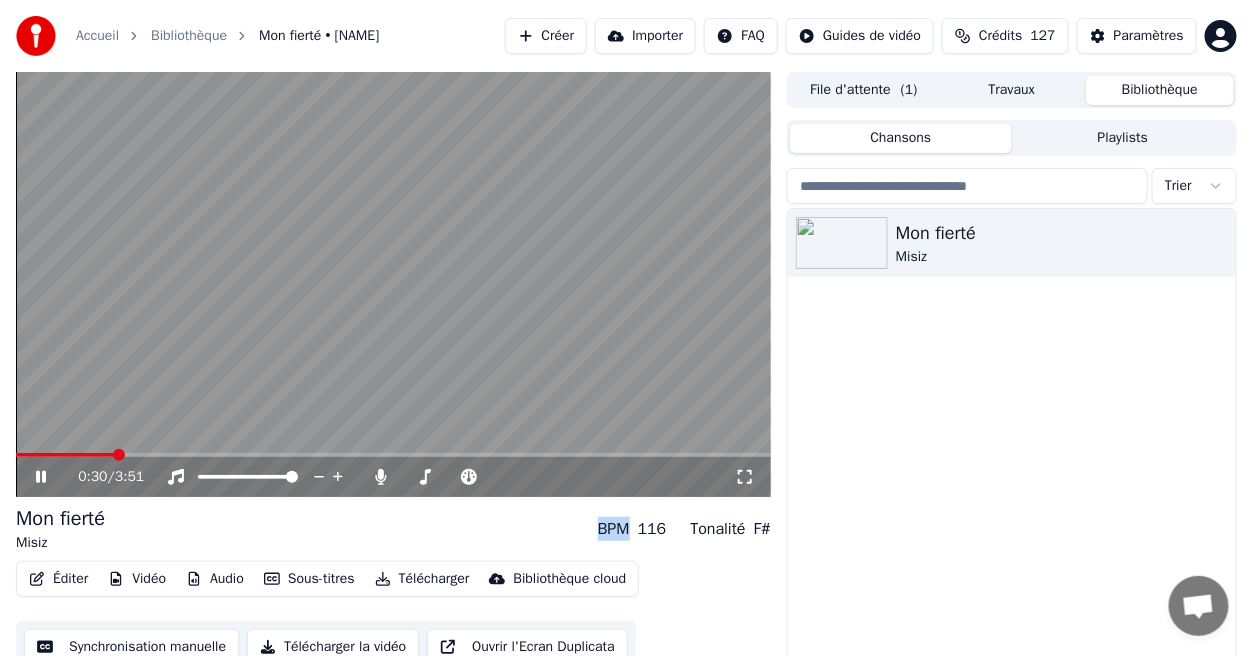 click 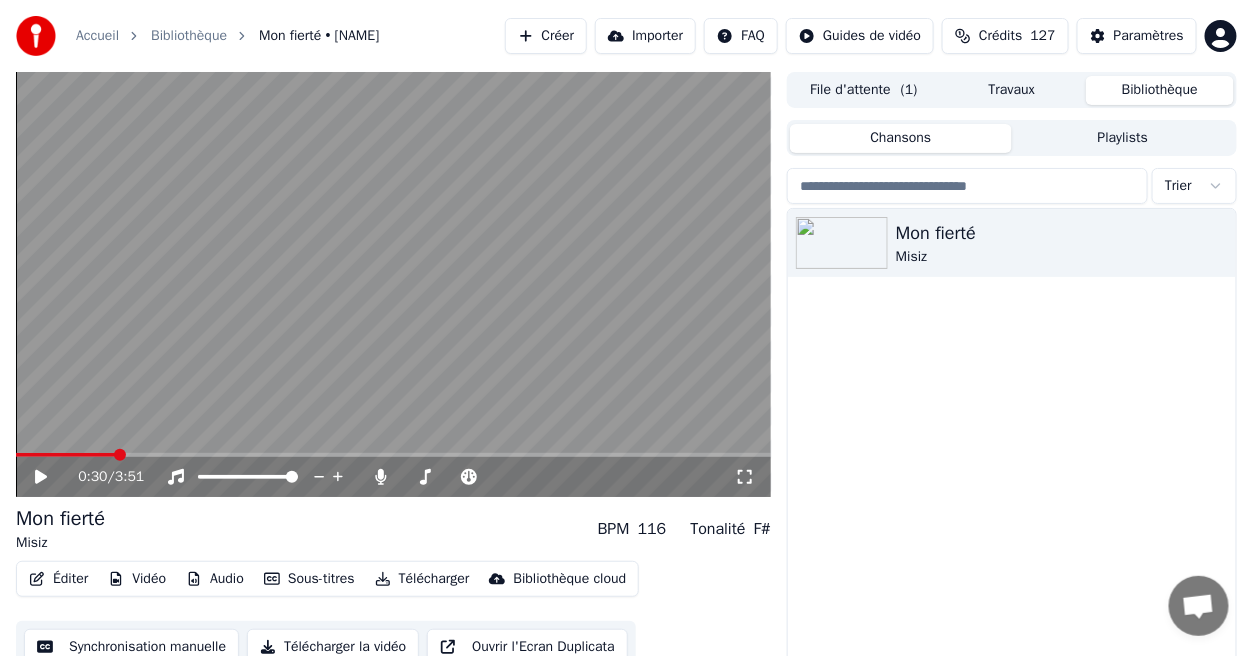 click 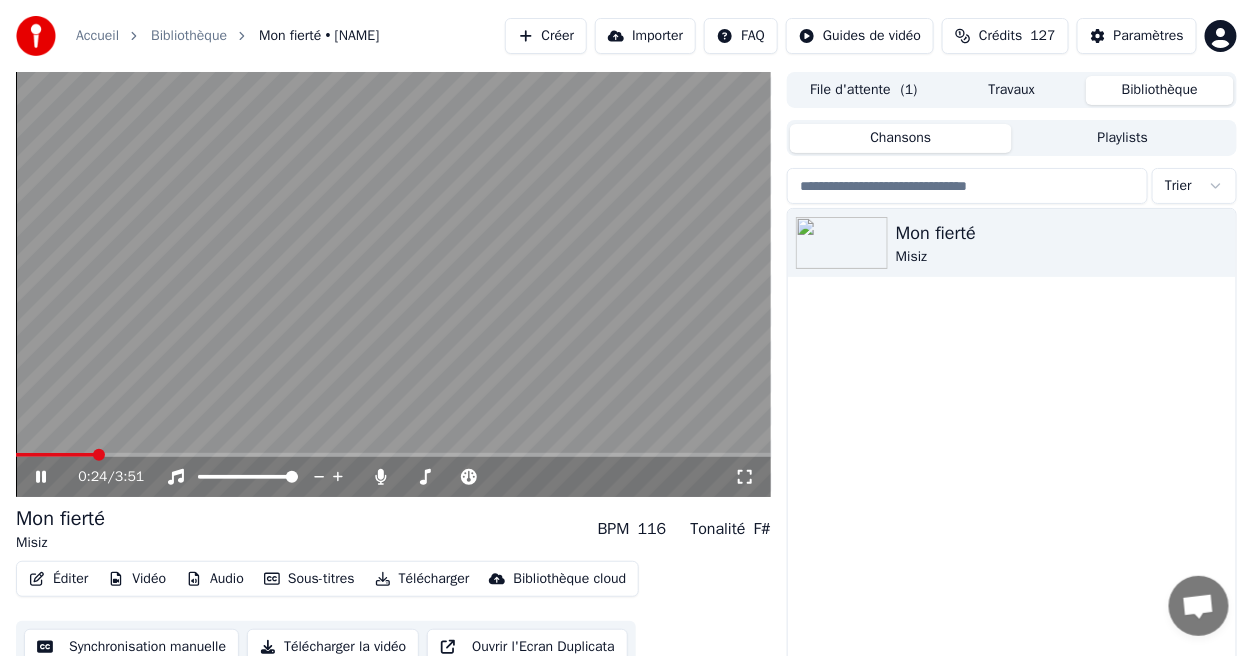 click at bounding box center [99, 455] 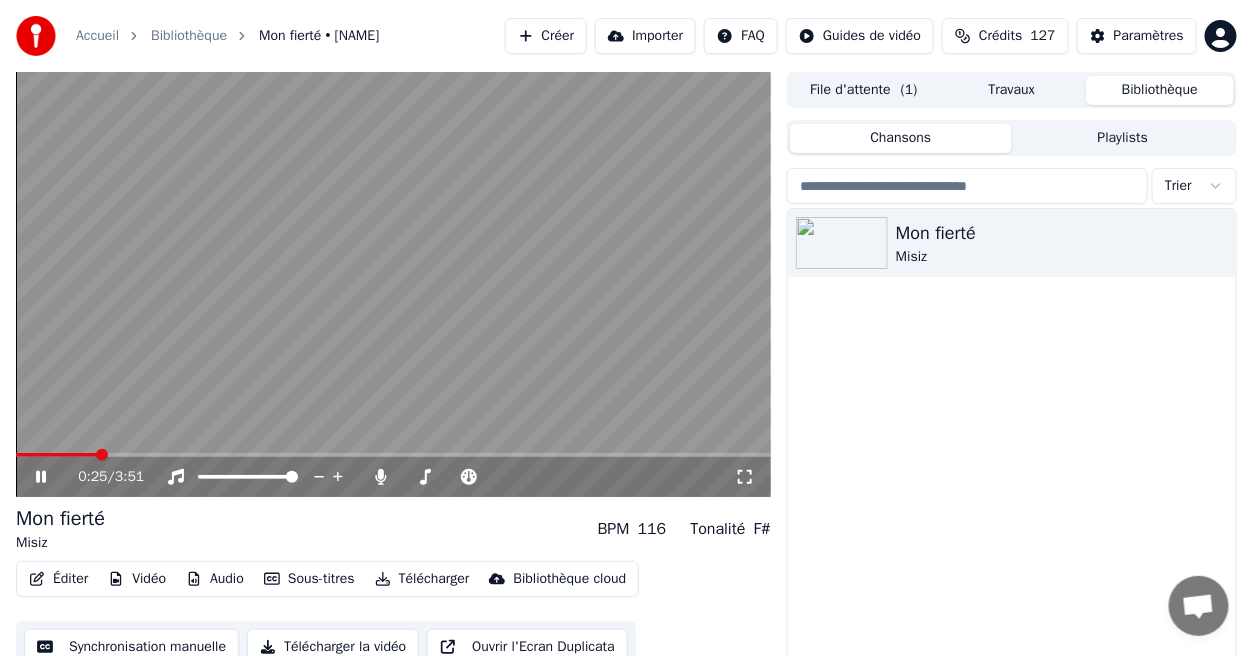 click 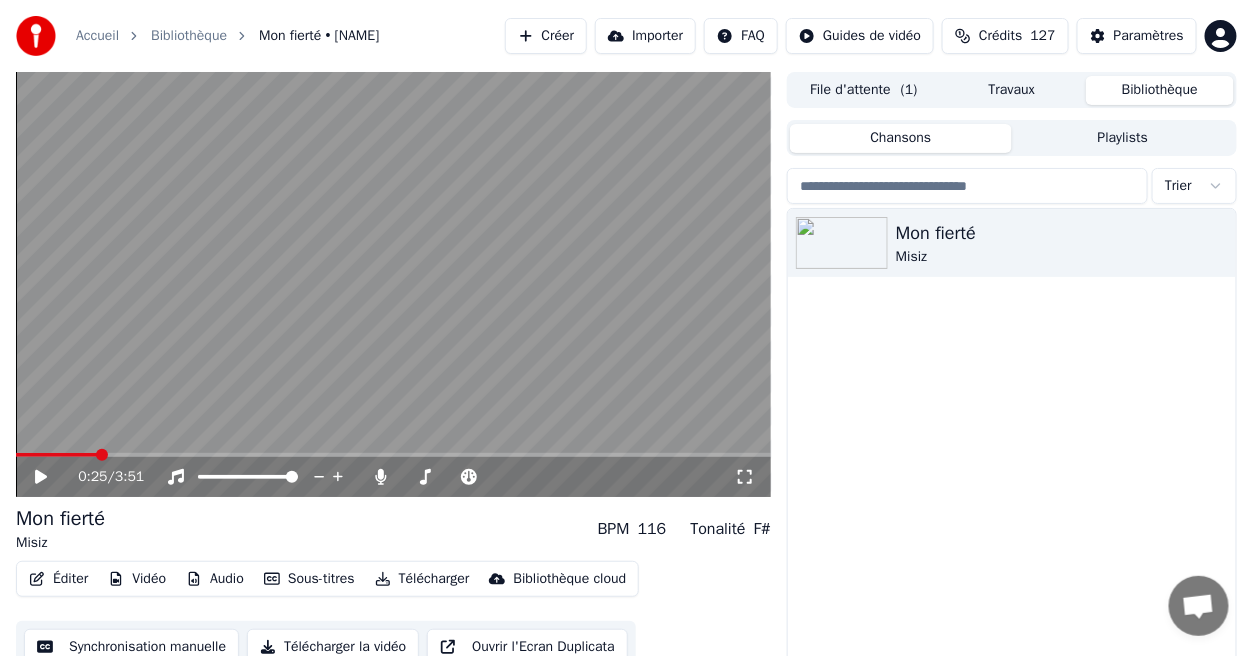click 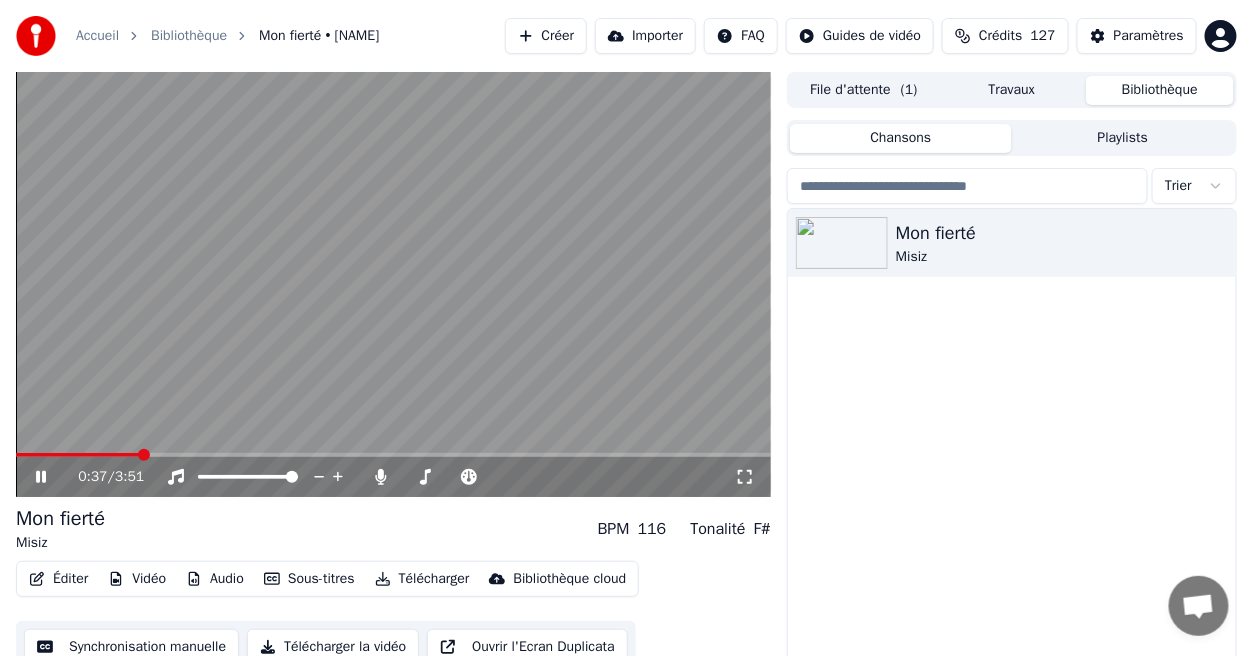 click 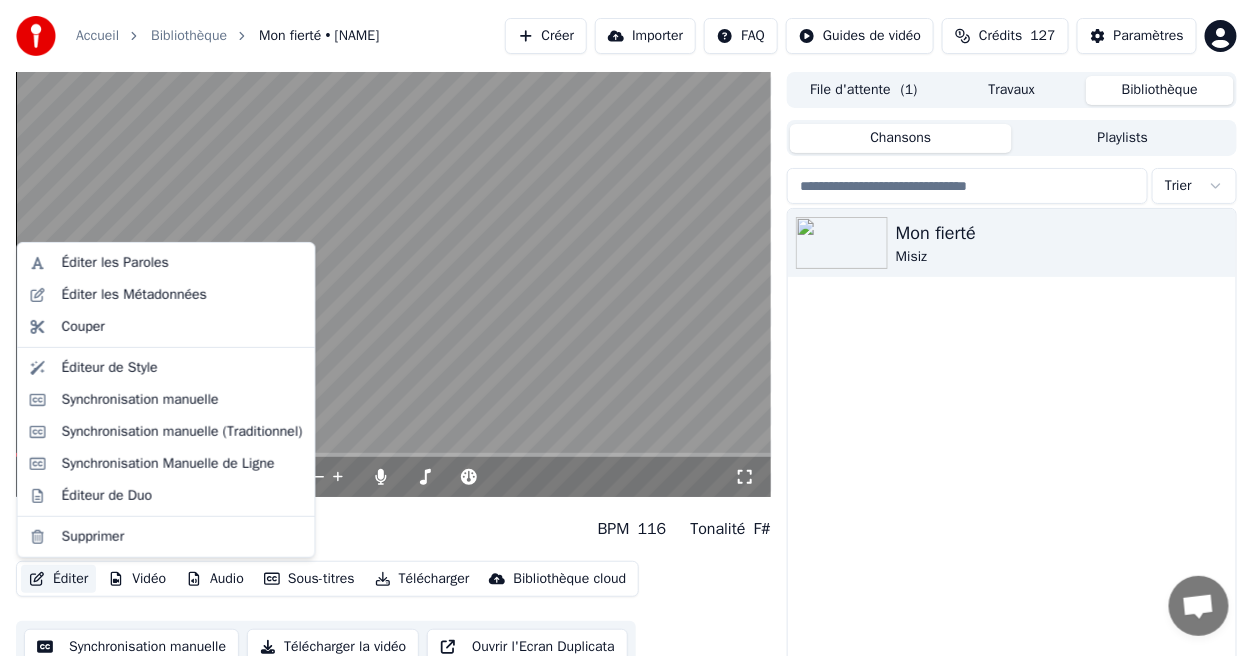 click on "Éditer" at bounding box center [58, 579] 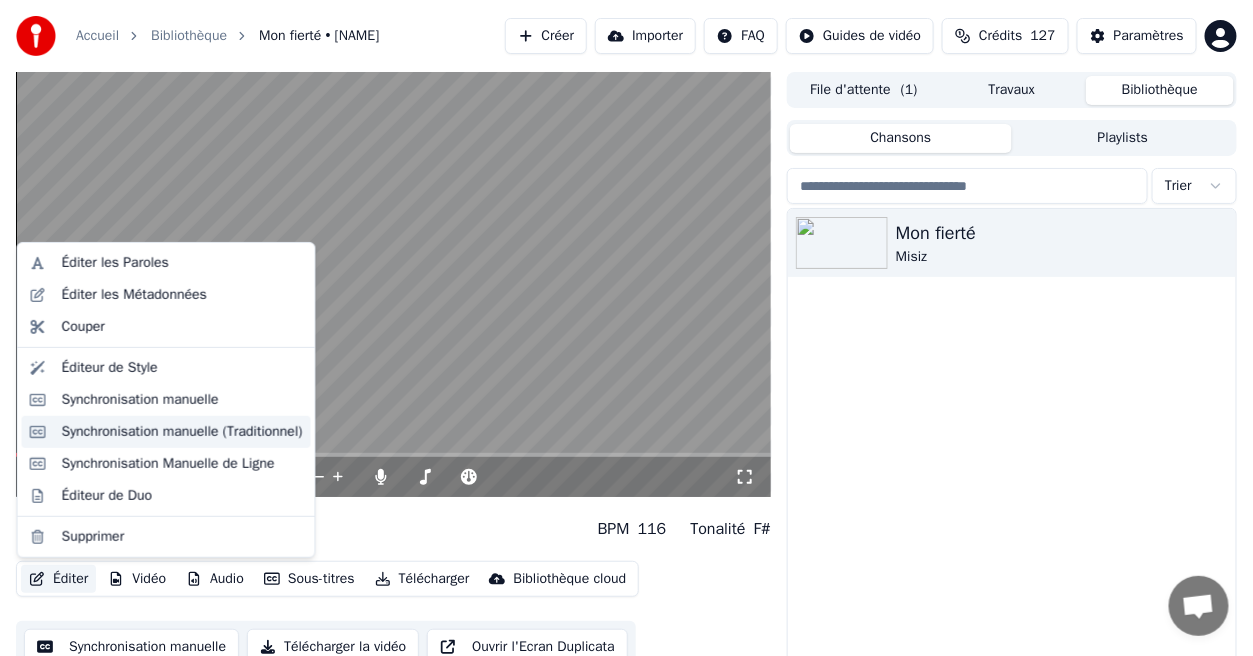 click on "Synchronisation manuelle (Traditionnel)" at bounding box center (182, 432) 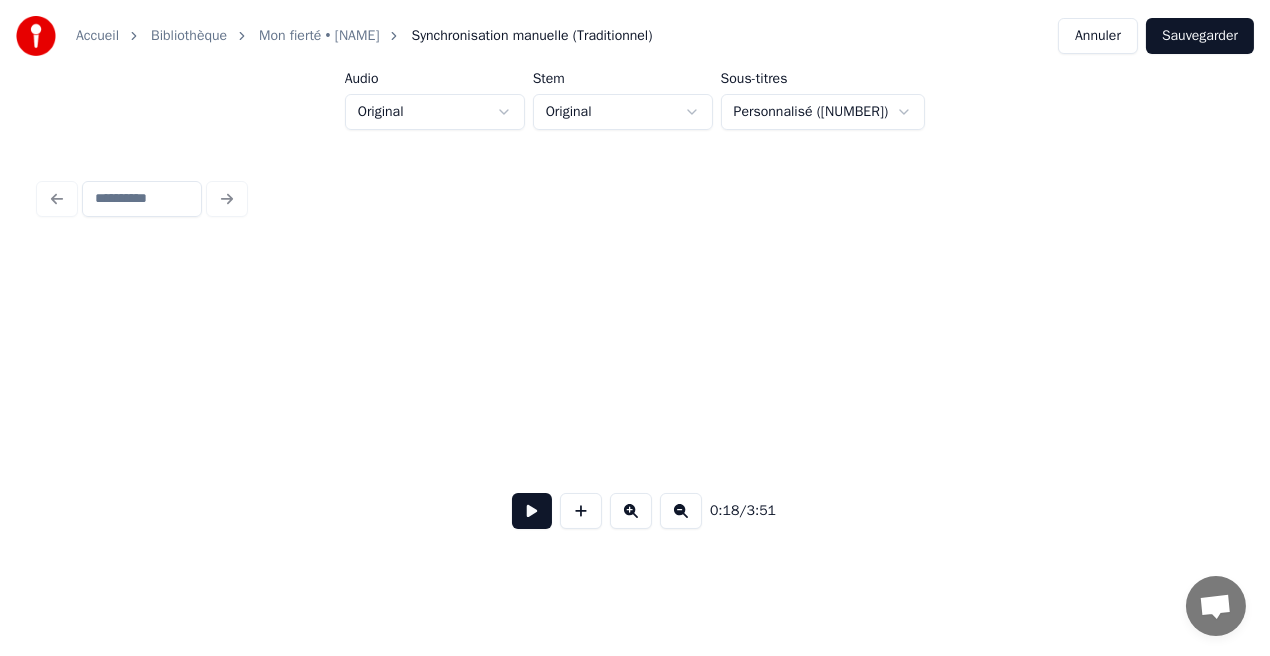scroll, scrollTop: 0, scrollLeft: 3731, axis: horizontal 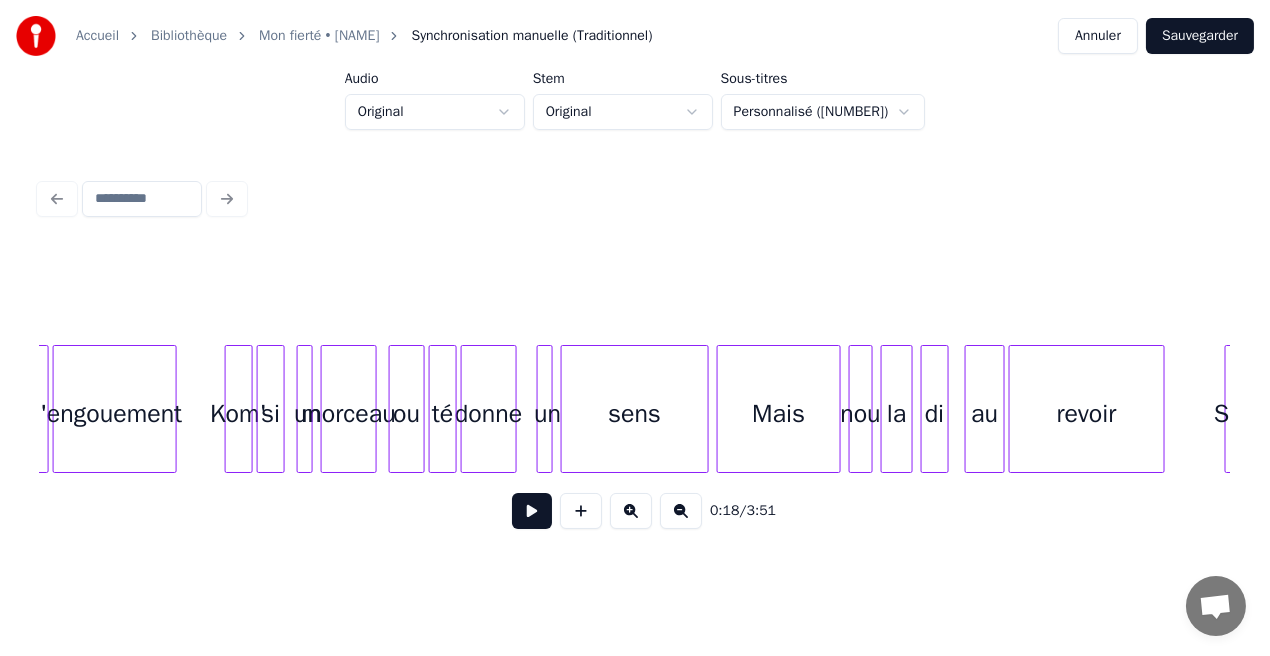 click on "Kom'" at bounding box center [239, 414] 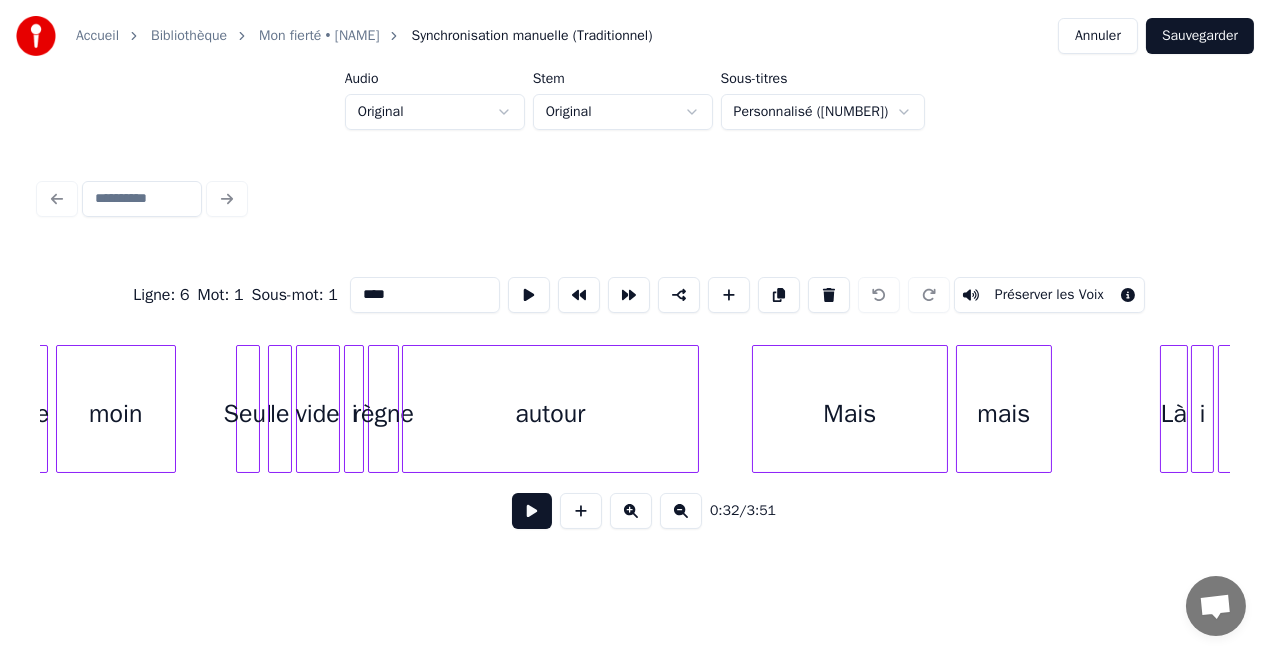 scroll, scrollTop: 0, scrollLeft: 9385, axis: horizontal 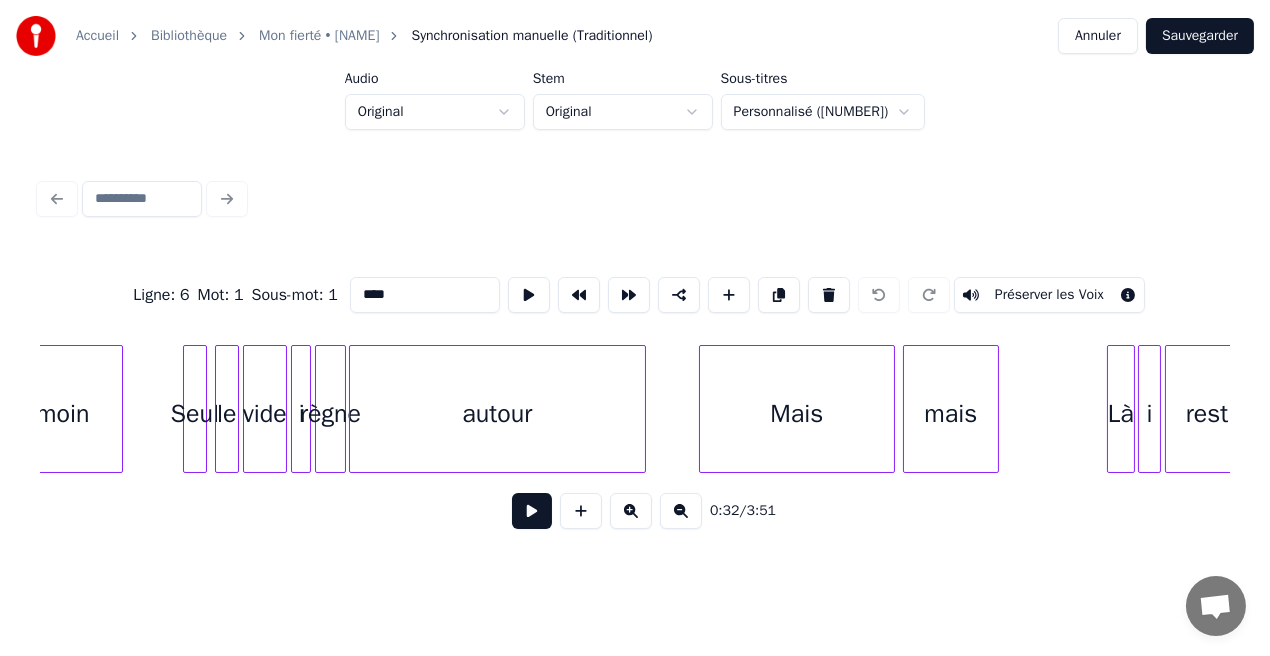 click at bounding box center [219, 409] 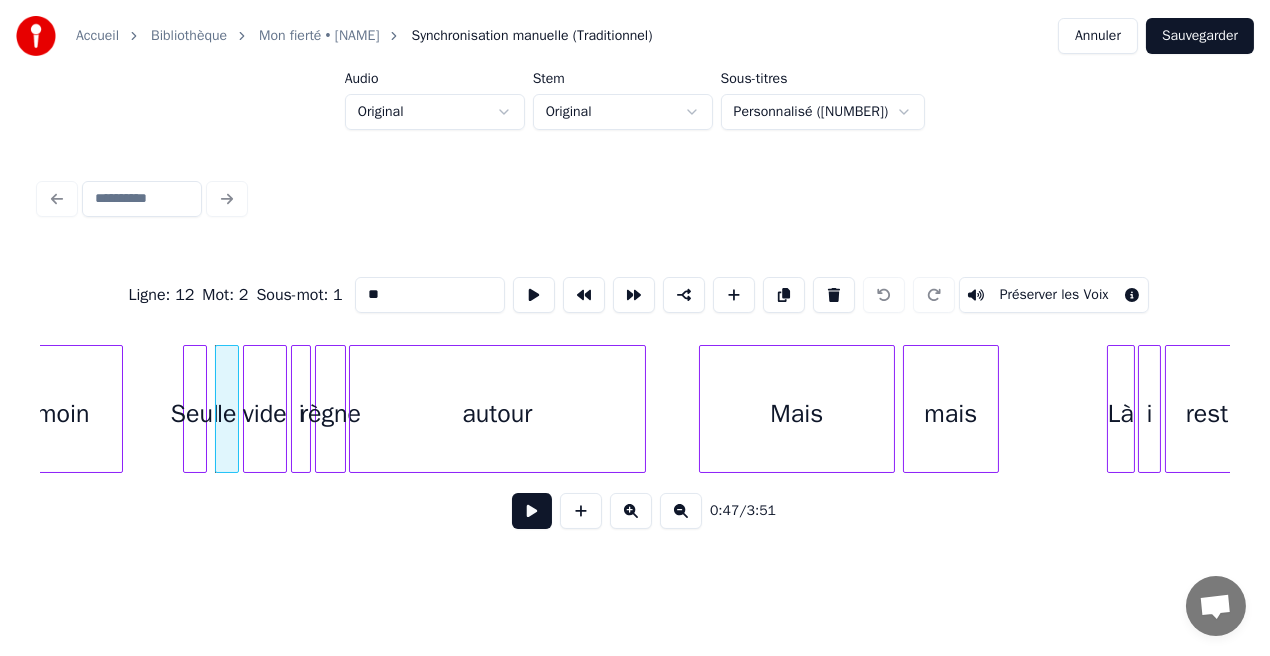 click on "Seul" at bounding box center [195, 414] 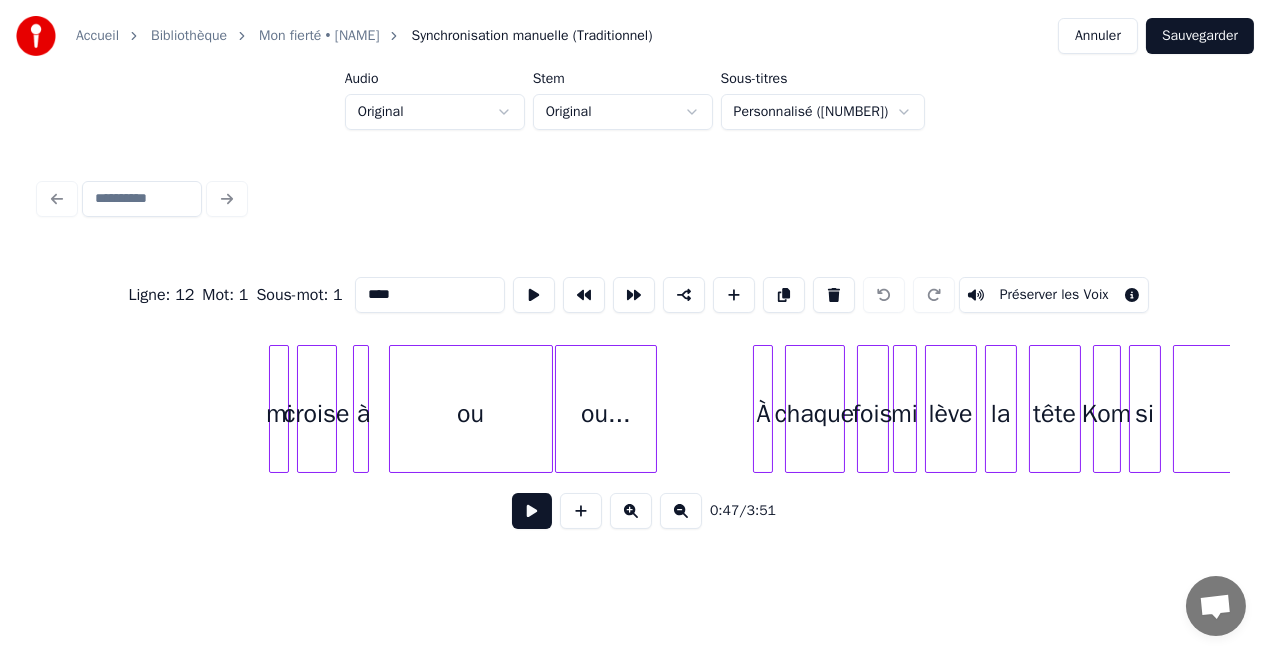 scroll, scrollTop: 0, scrollLeft: 20321, axis: horizontal 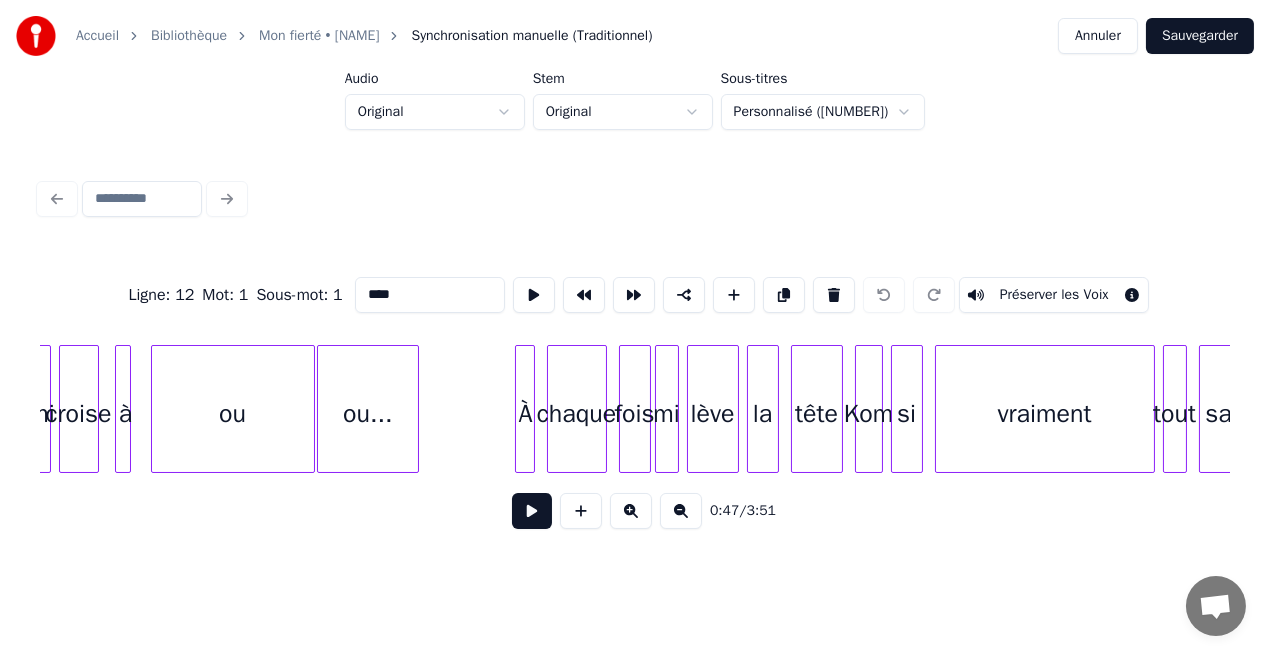 click on "chaque" at bounding box center (577, 414) 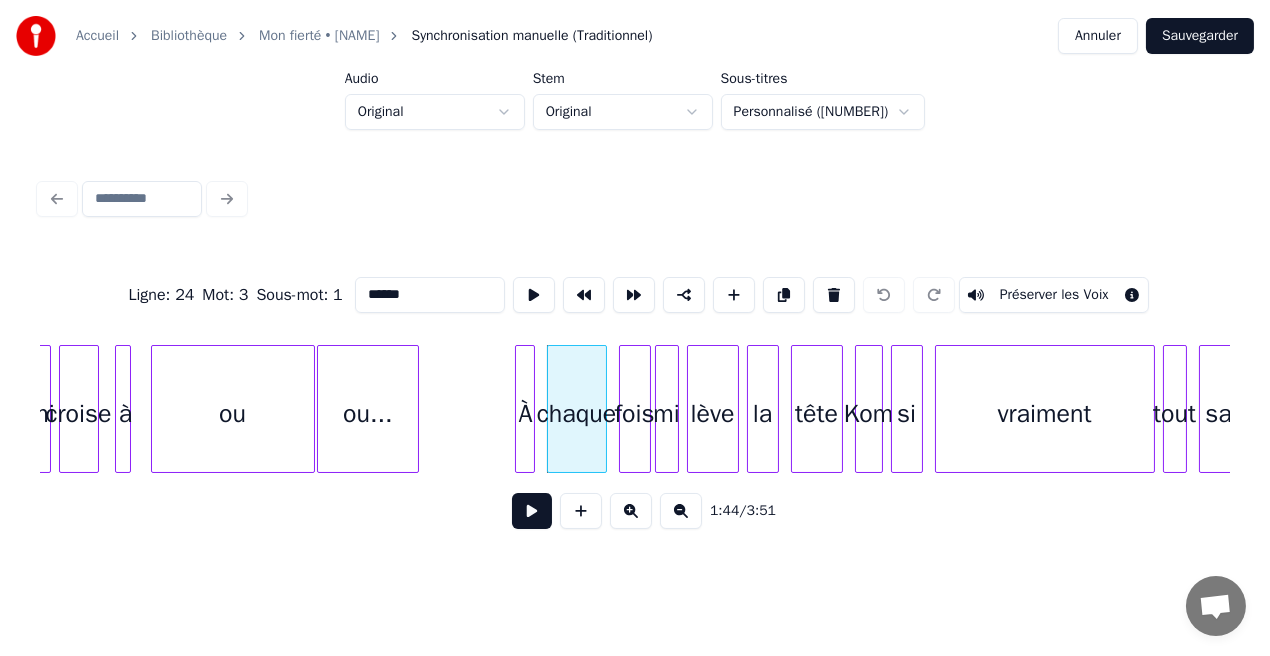 drag, startPoint x: 417, startPoint y: 291, endPoint x: 350, endPoint y: 285, distance: 67.26812 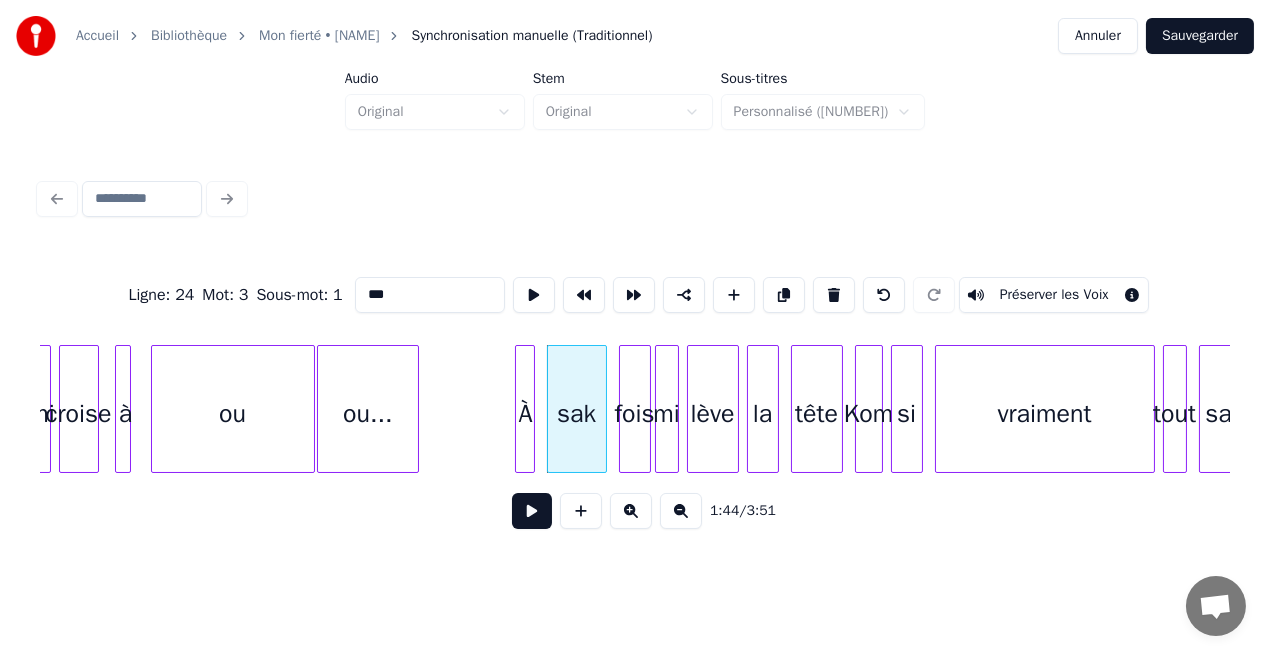 drag, startPoint x: 394, startPoint y: 288, endPoint x: 362, endPoint y: 288, distance: 32 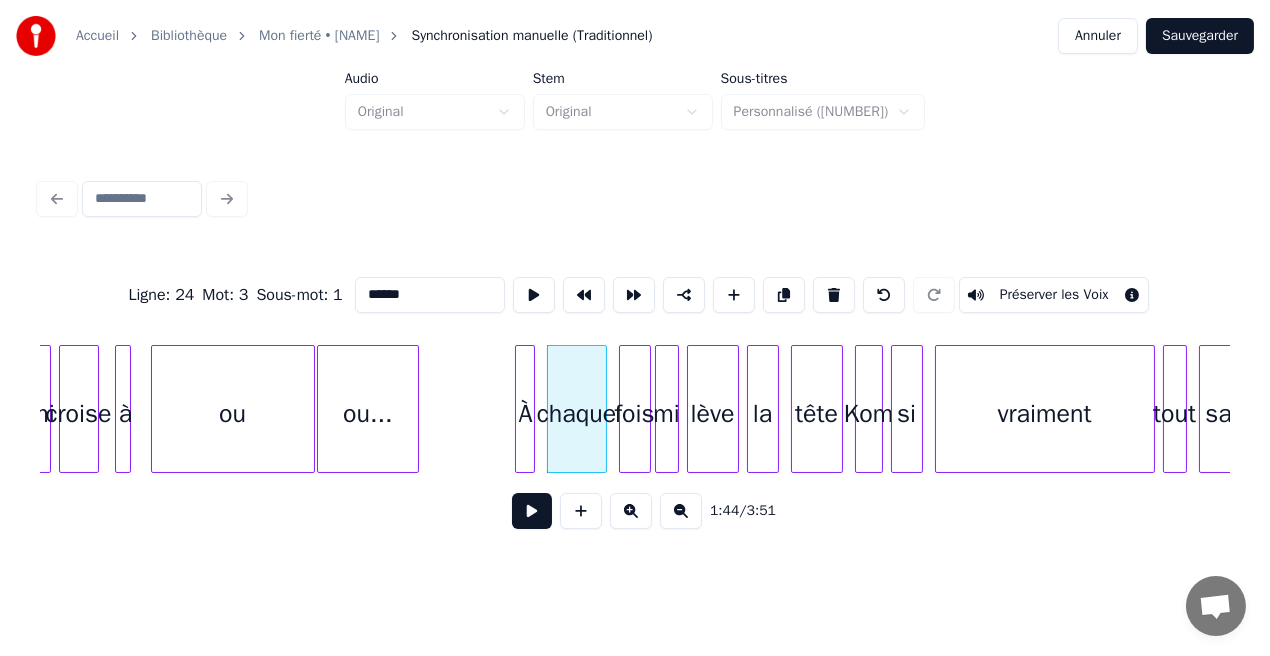 click on "Kom" at bounding box center (869, 414) 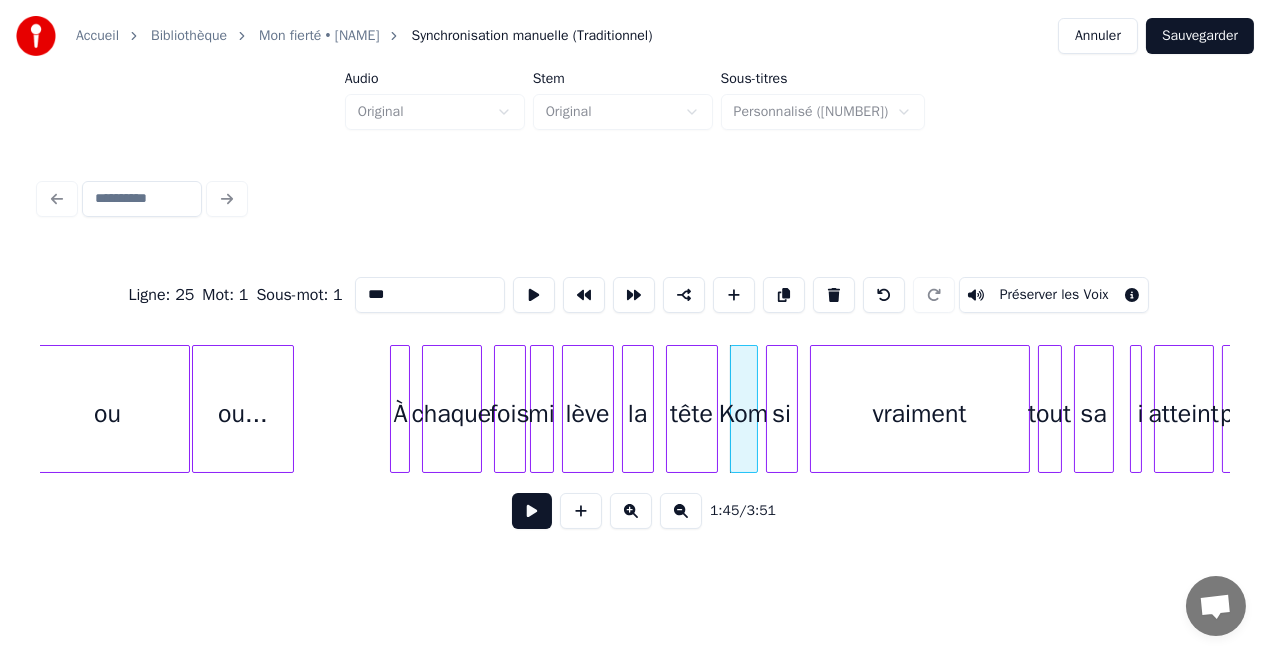 scroll, scrollTop: 0, scrollLeft: 20448, axis: horizontal 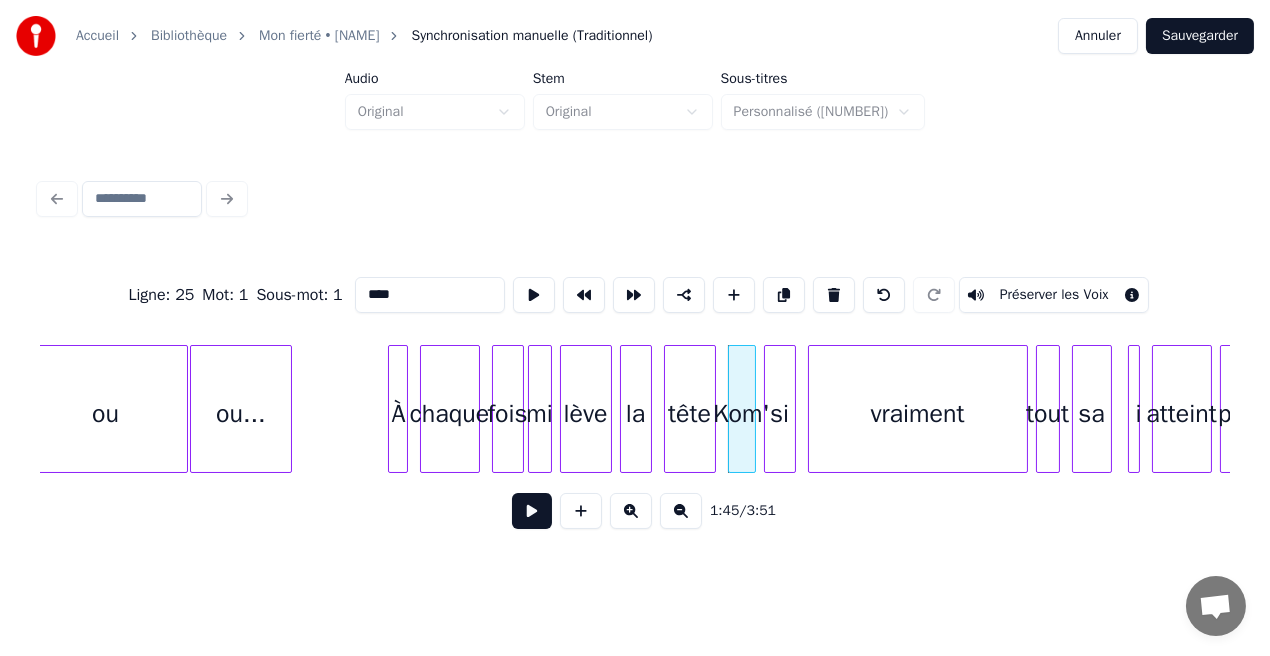 click on "1:45  /  3:51" at bounding box center (635, 511) 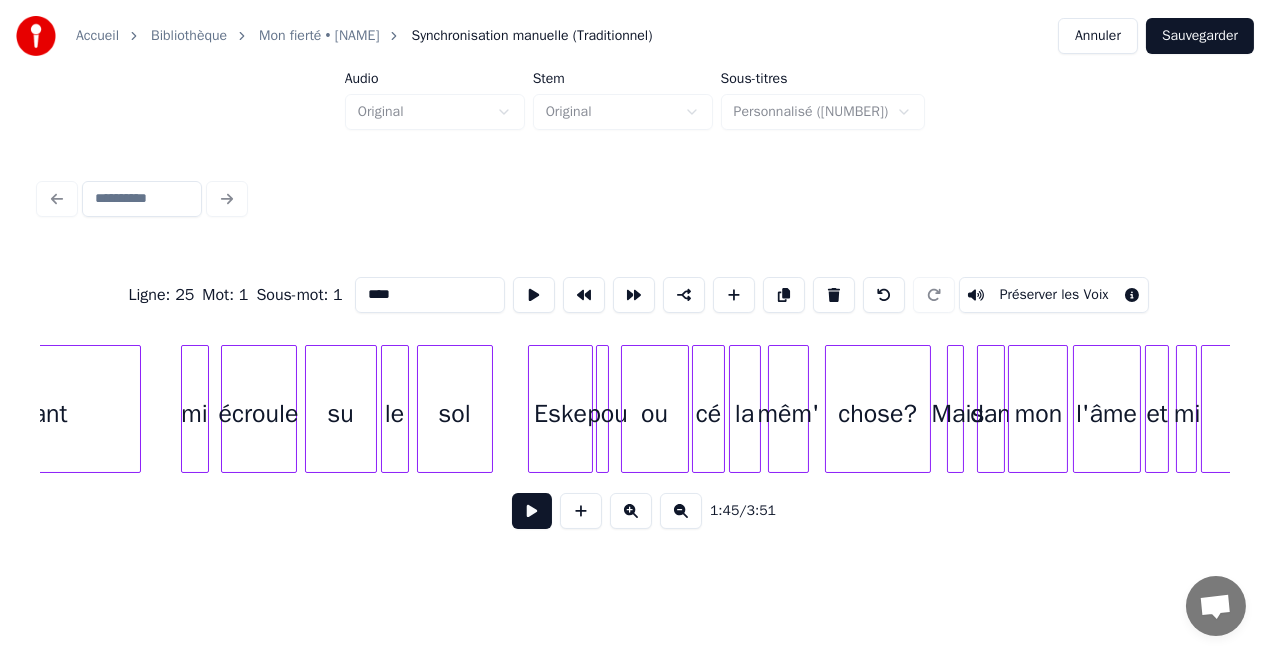 scroll, scrollTop: 0, scrollLeft: 22192, axis: horizontal 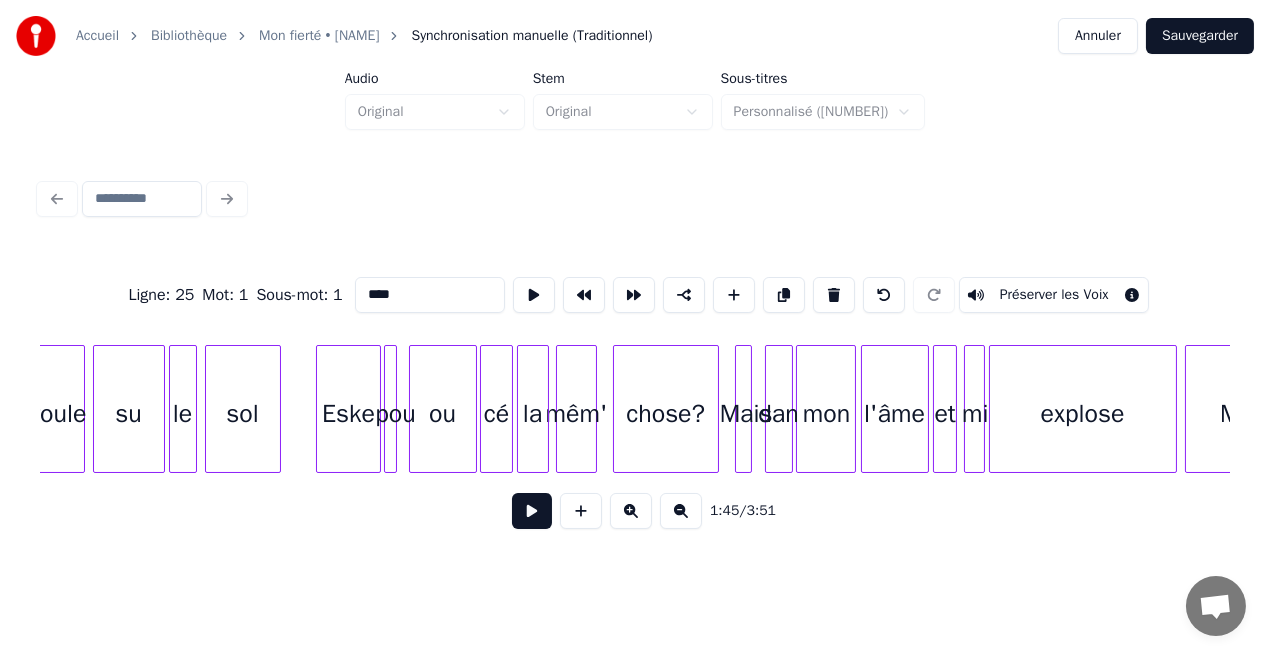 click on "cé" at bounding box center [496, 414] 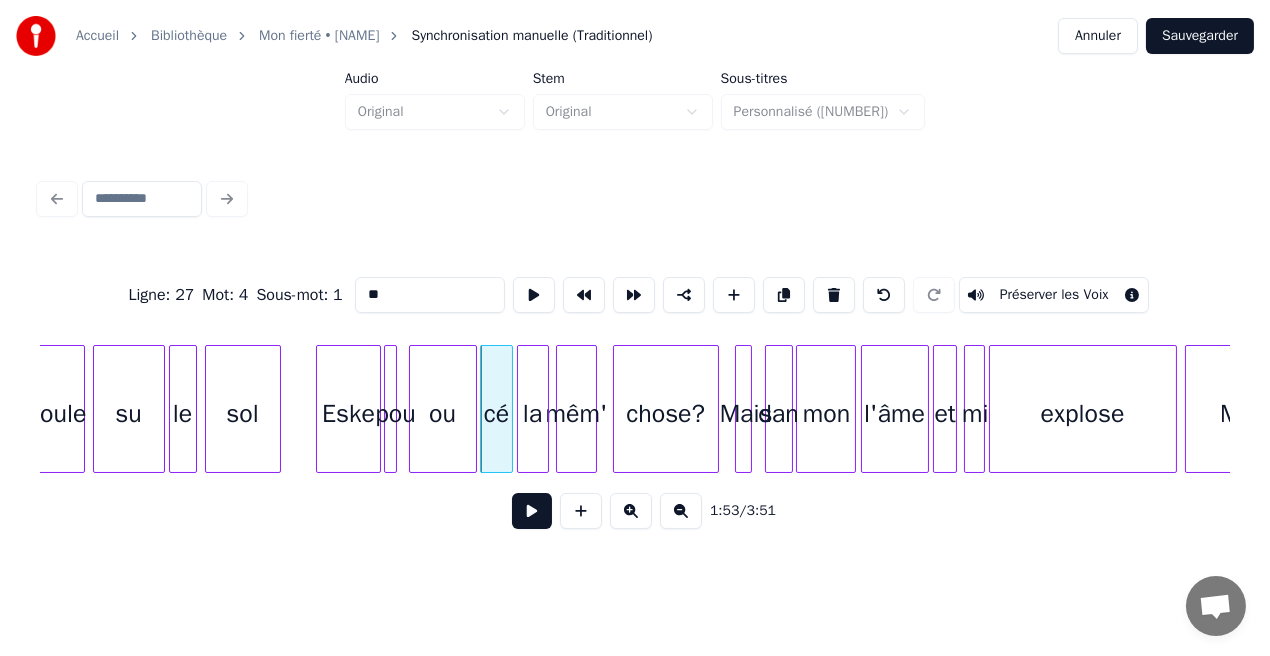click at bounding box center (532, 511) 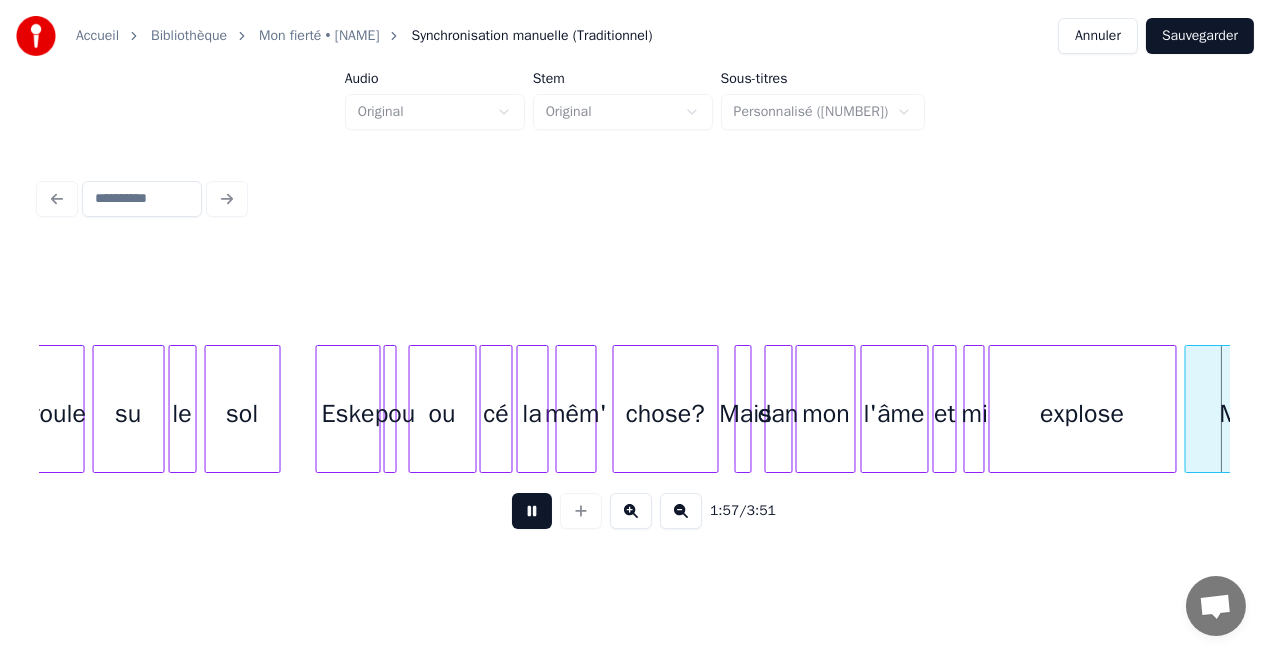 click at bounding box center (532, 511) 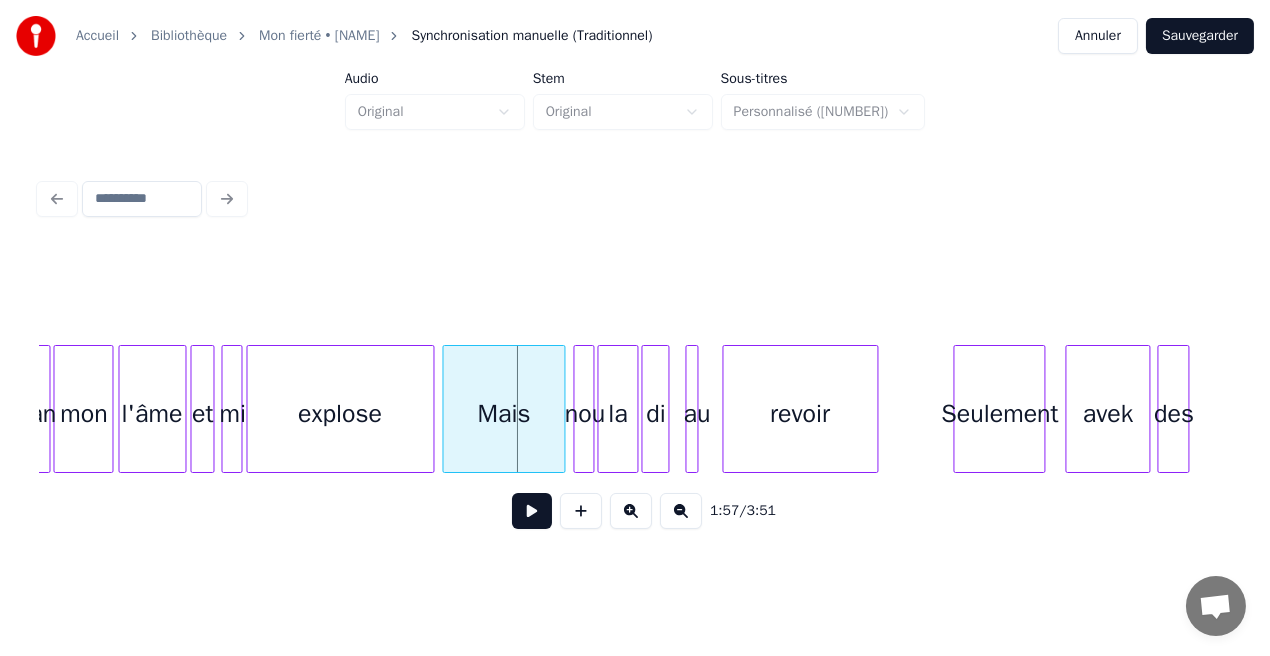 scroll, scrollTop: 0, scrollLeft: 22645, axis: horizontal 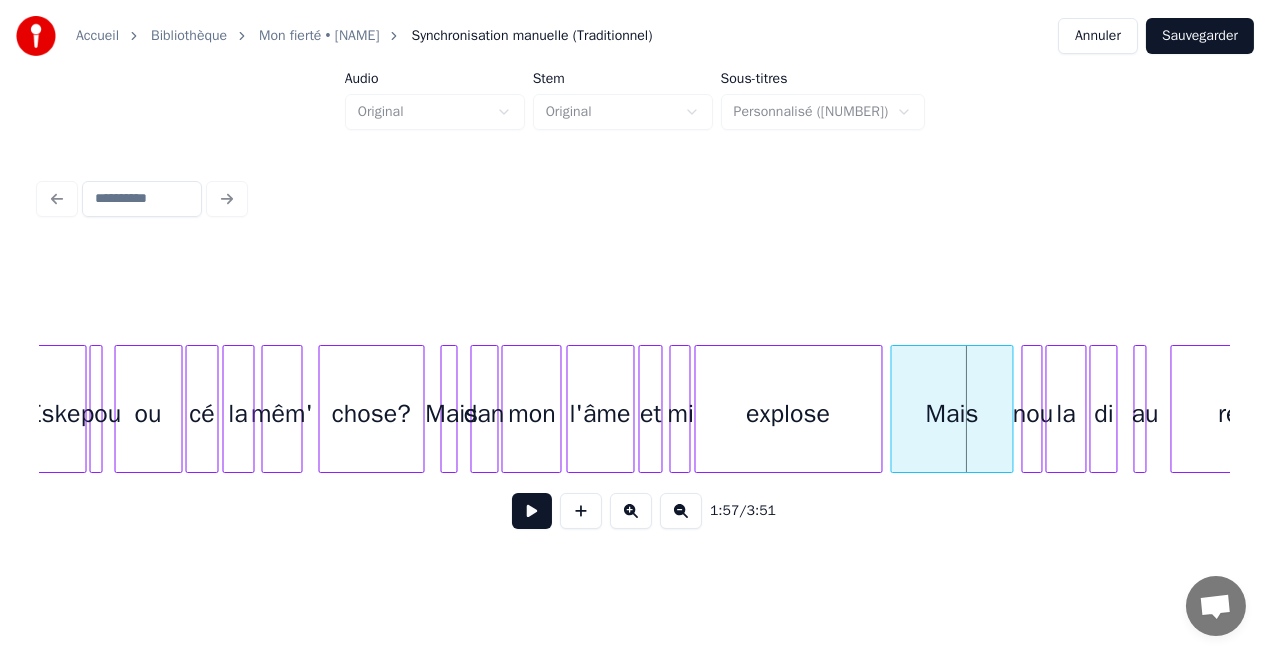click on "chose?" at bounding box center (372, 414) 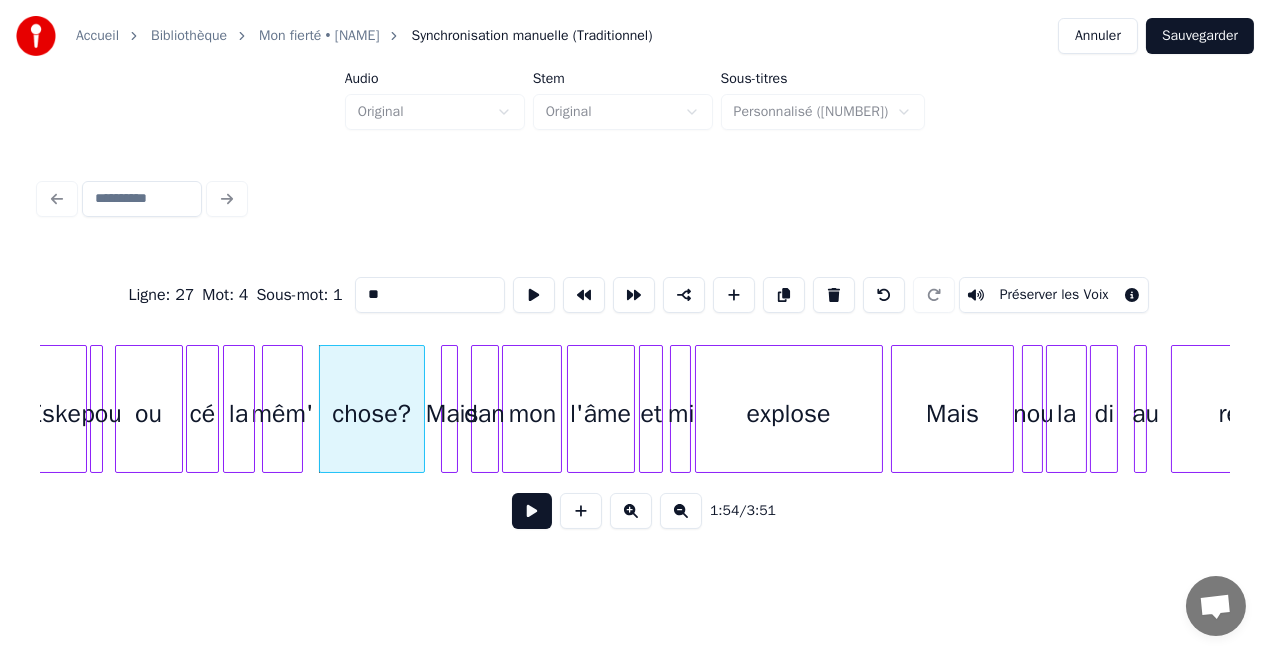type on "******" 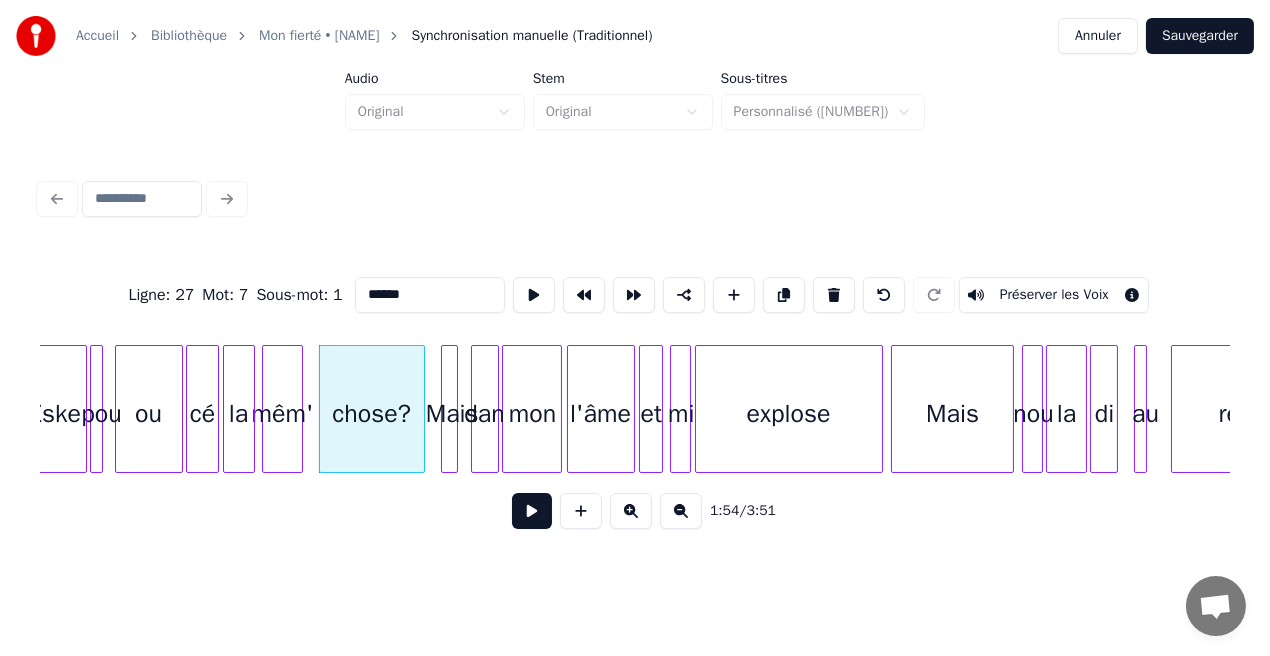 click at bounding box center [532, 511] 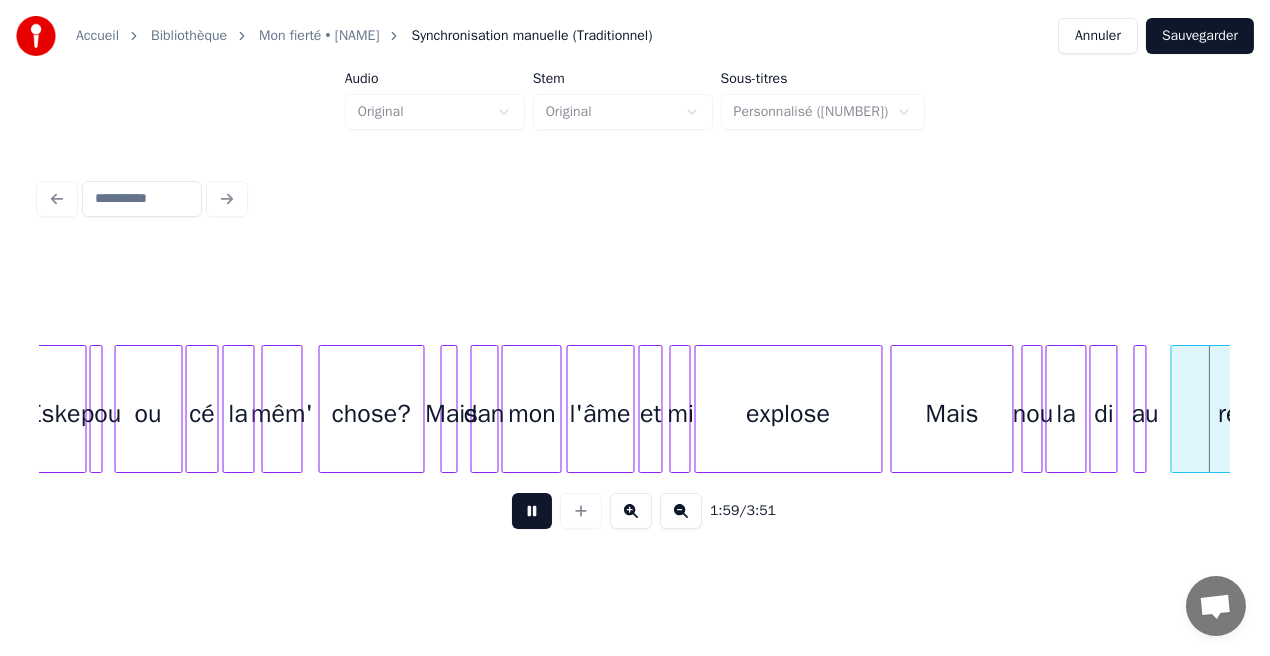 scroll, scrollTop: 0, scrollLeft: 23838, axis: horizontal 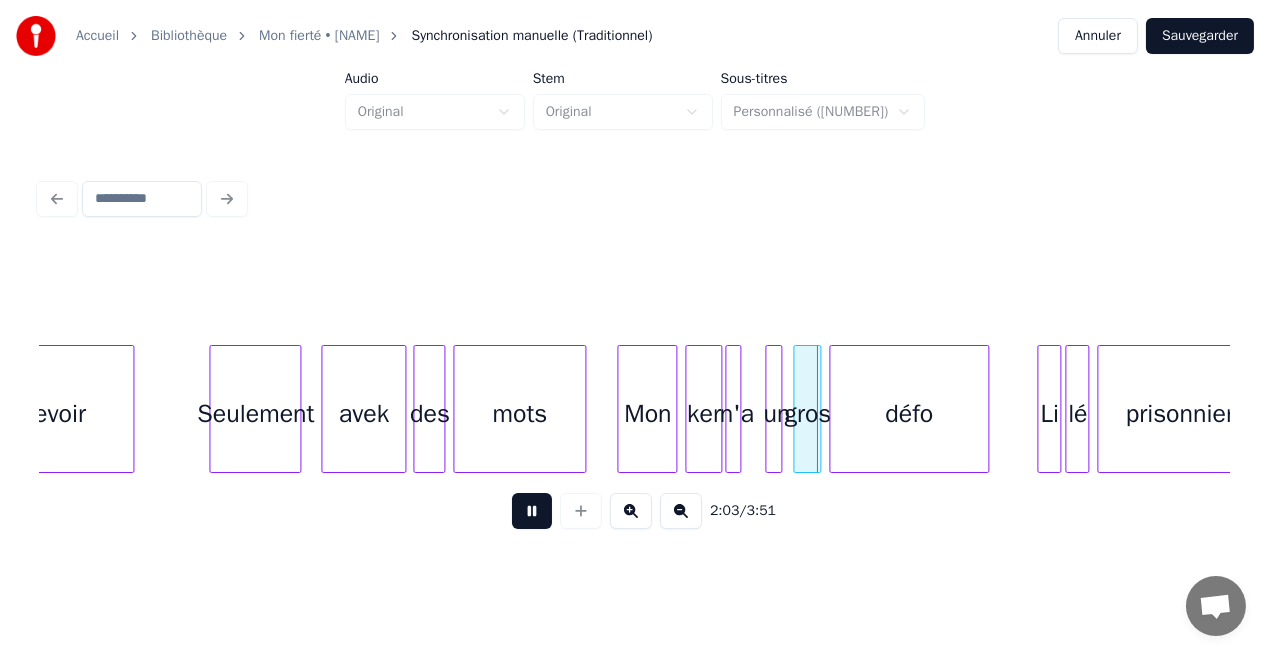 click at bounding box center (532, 511) 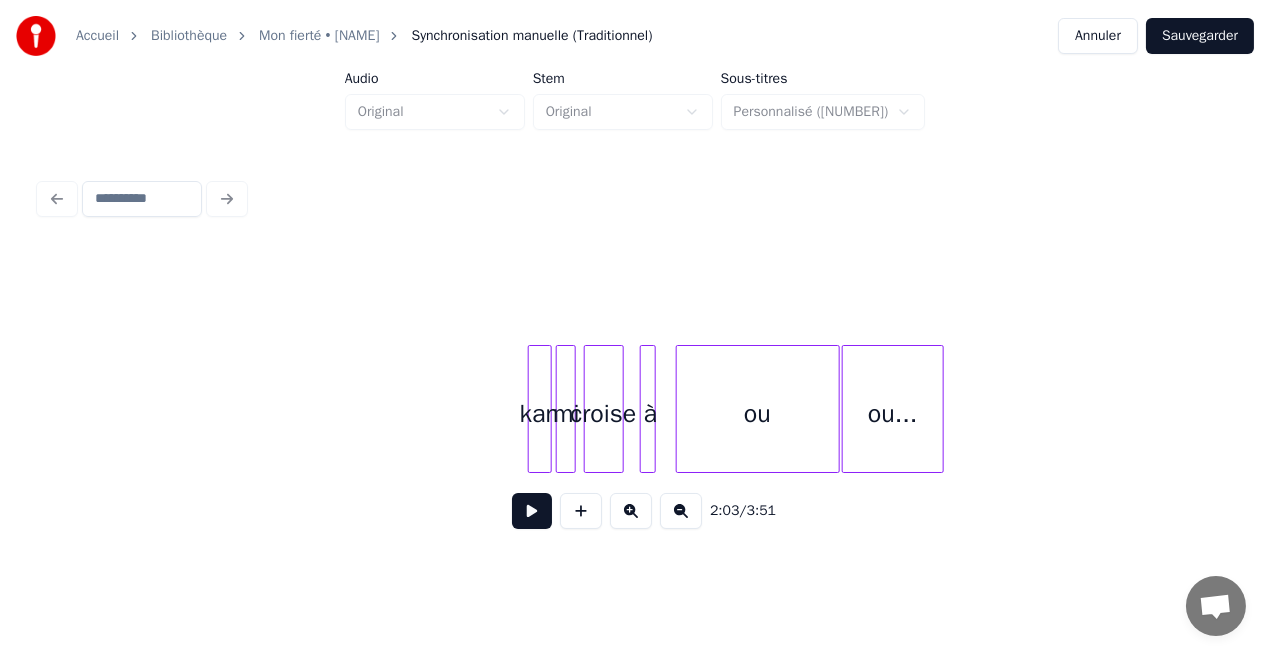 scroll, scrollTop: 0, scrollLeft: 19320, axis: horizontal 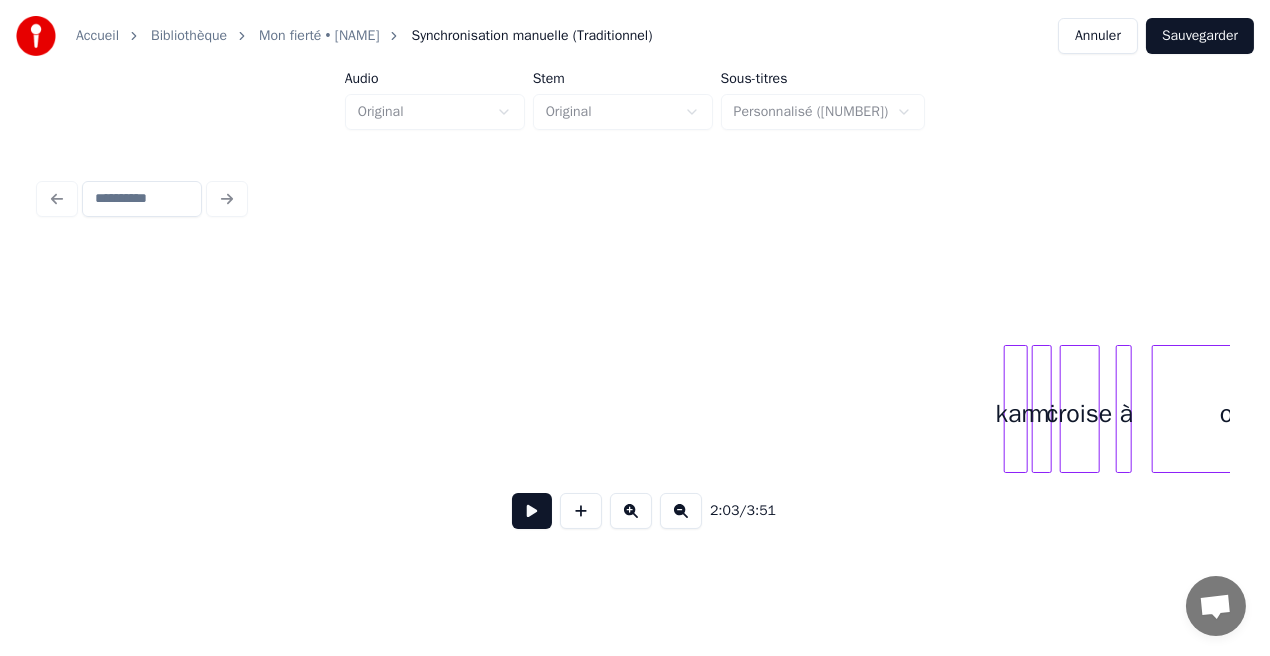 click on "ou à kan mi croise" at bounding box center (3849, 409) 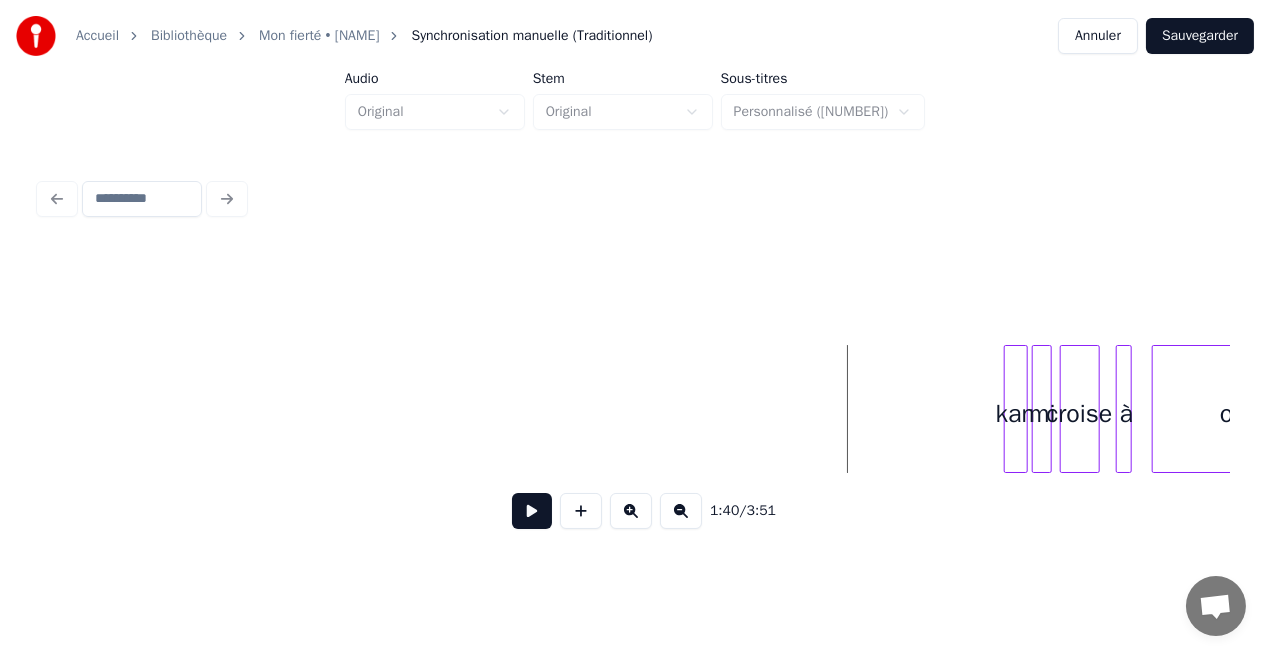 click at bounding box center [532, 511] 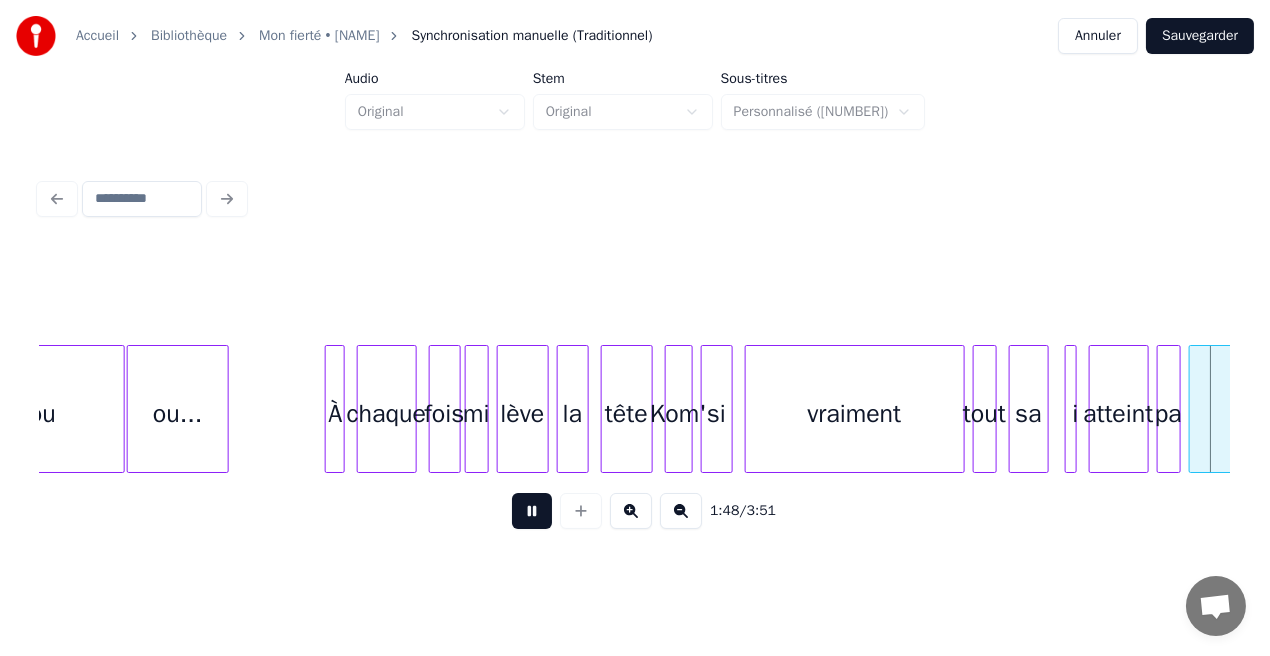 scroll, scrollTop: 0, scrollLeft: 21701, axis: horizontal 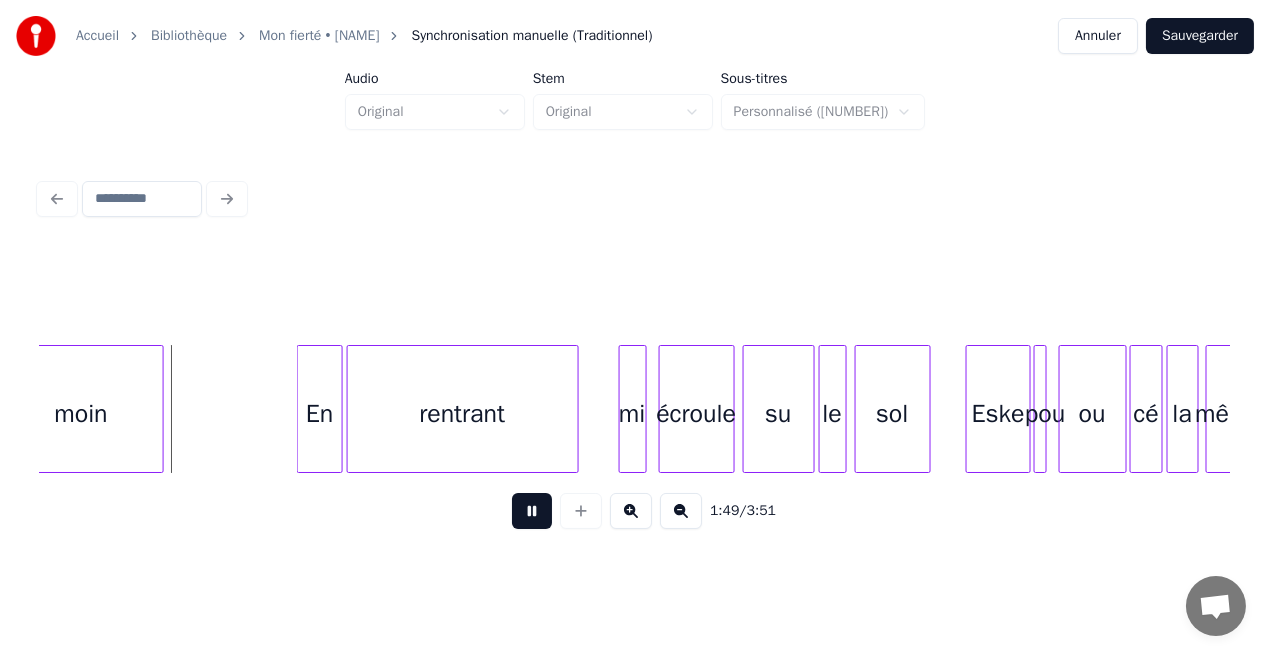 click at bounding box center [532, 511] 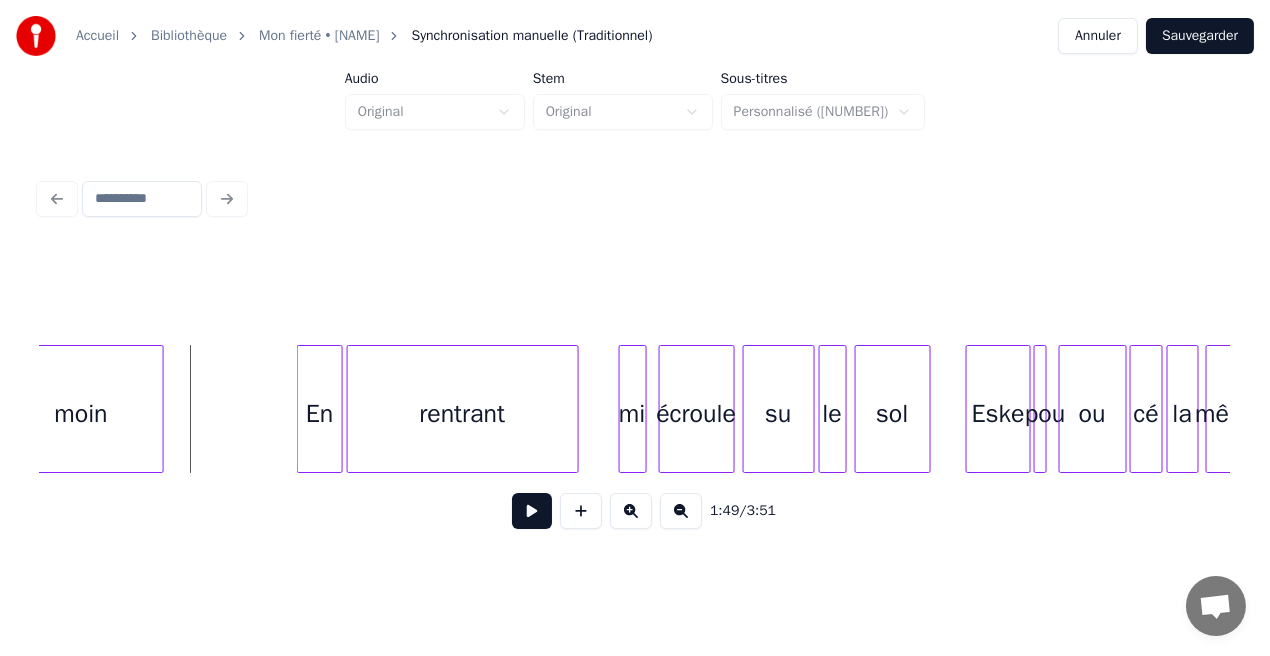 click at bounding box center (532, 511) 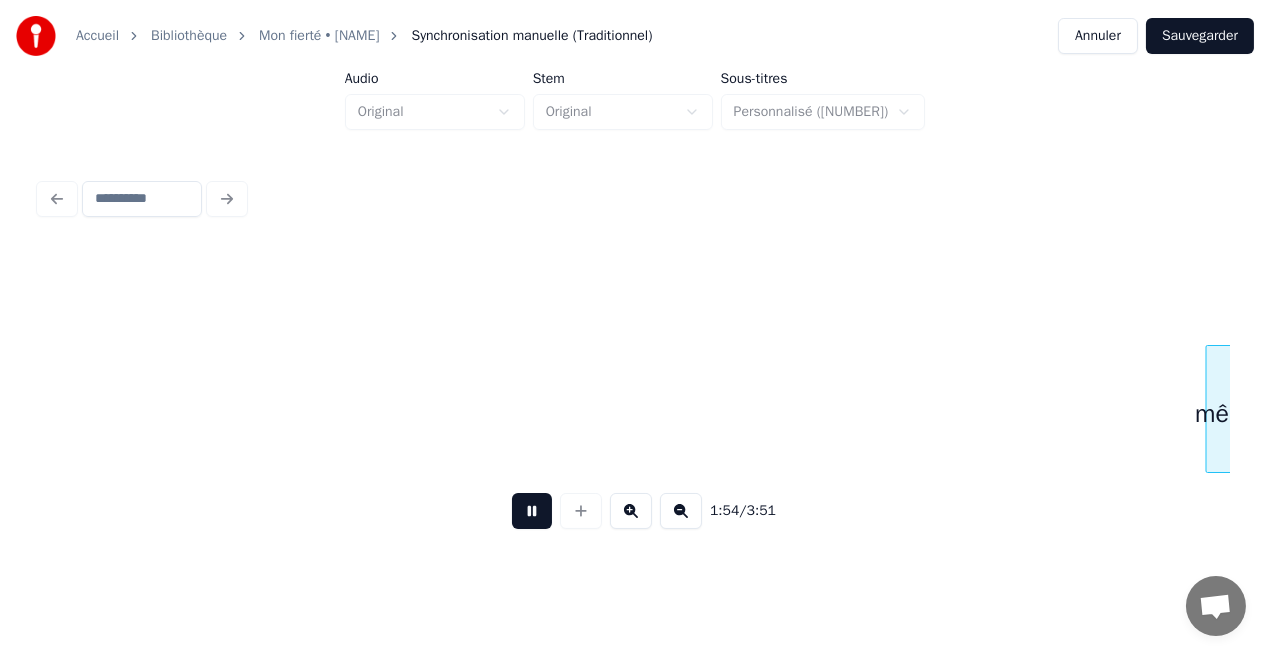 scroll, scrollTop: 0, scrollLeft: 22892, axis: horizontal 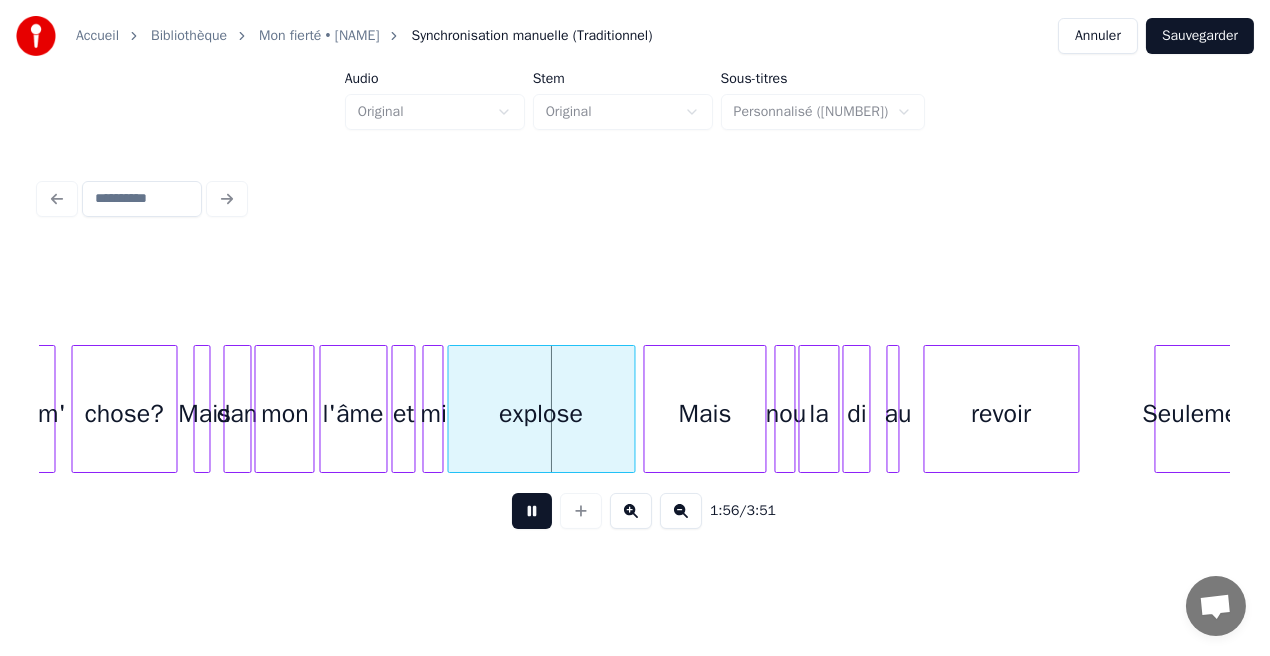 click at bounding box center [532, 511] 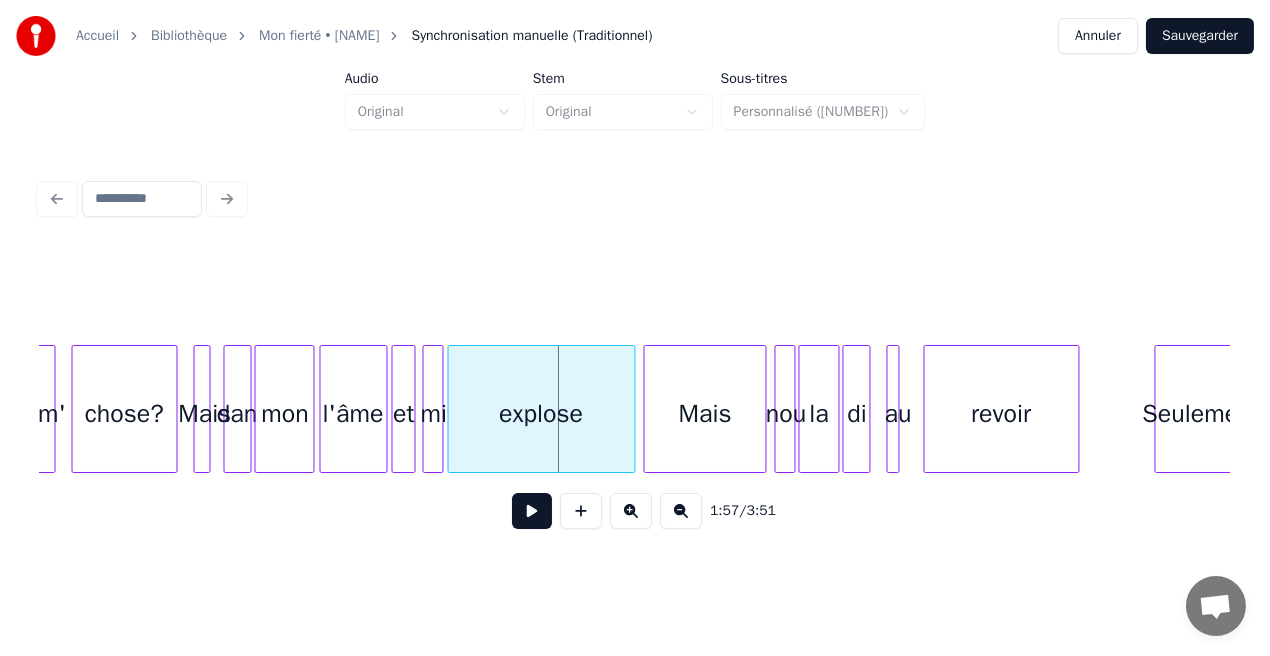 click at bounding box center (207, 409) 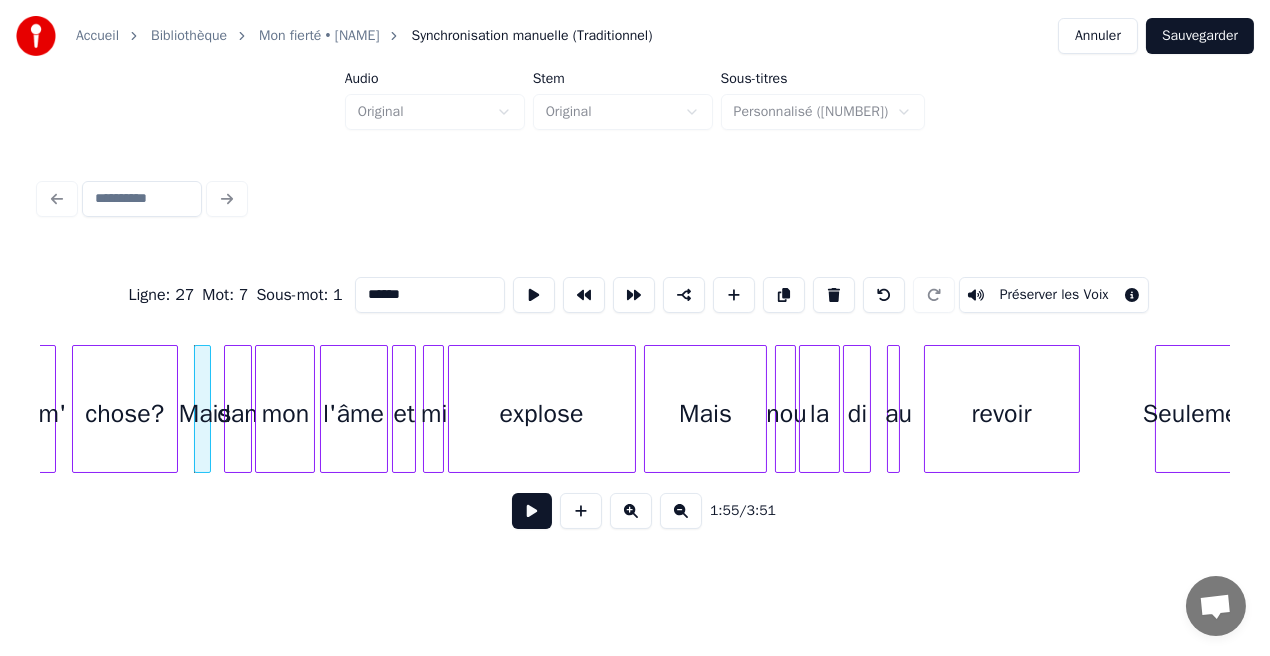 type on "****" 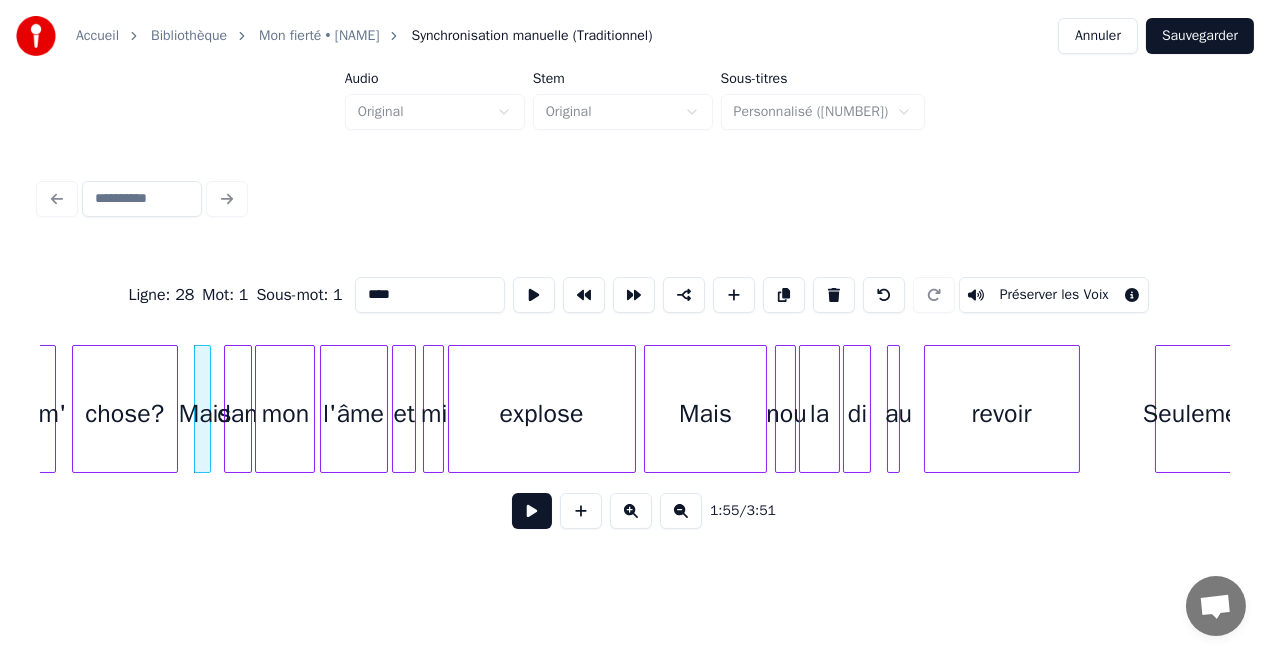 click at bounding box center [532, 511] 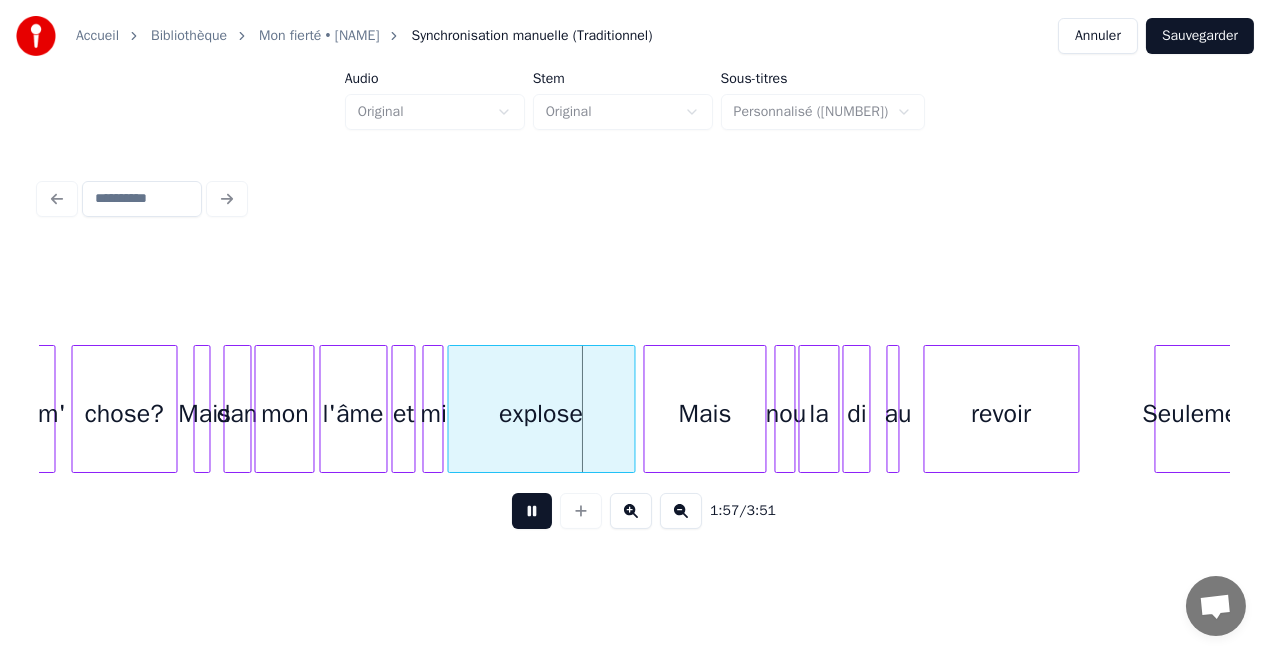 click at bounding box center (532, 511) 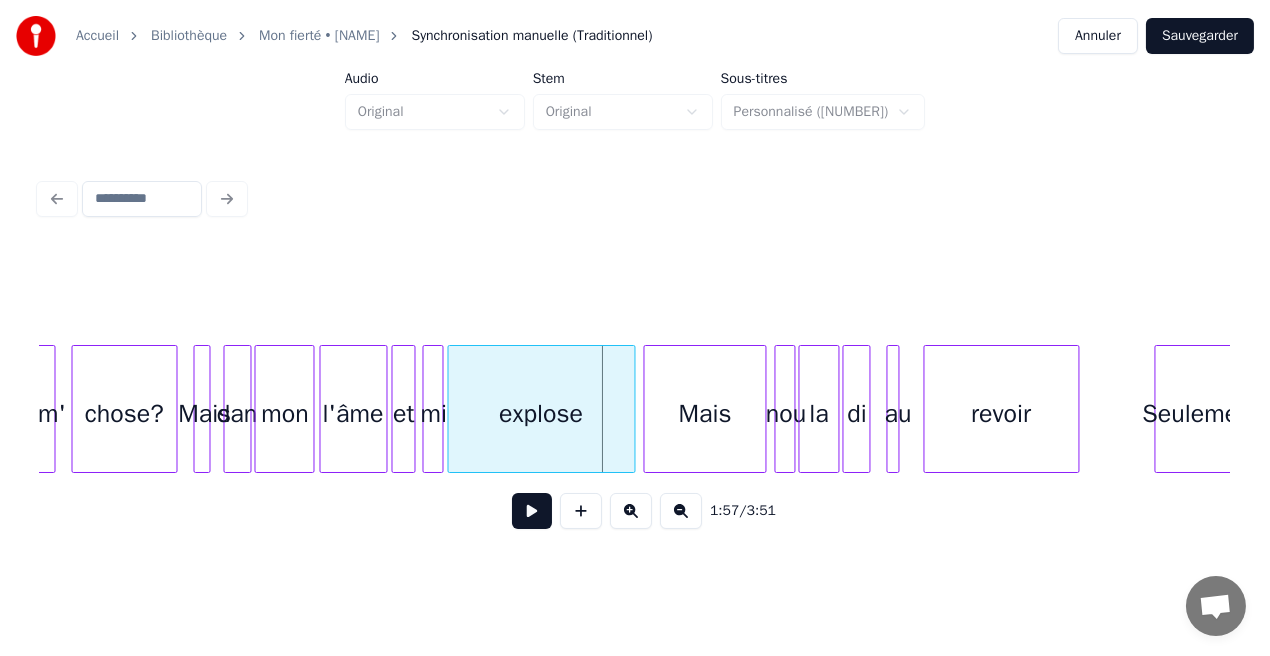 click at bounding box center (207, 409) 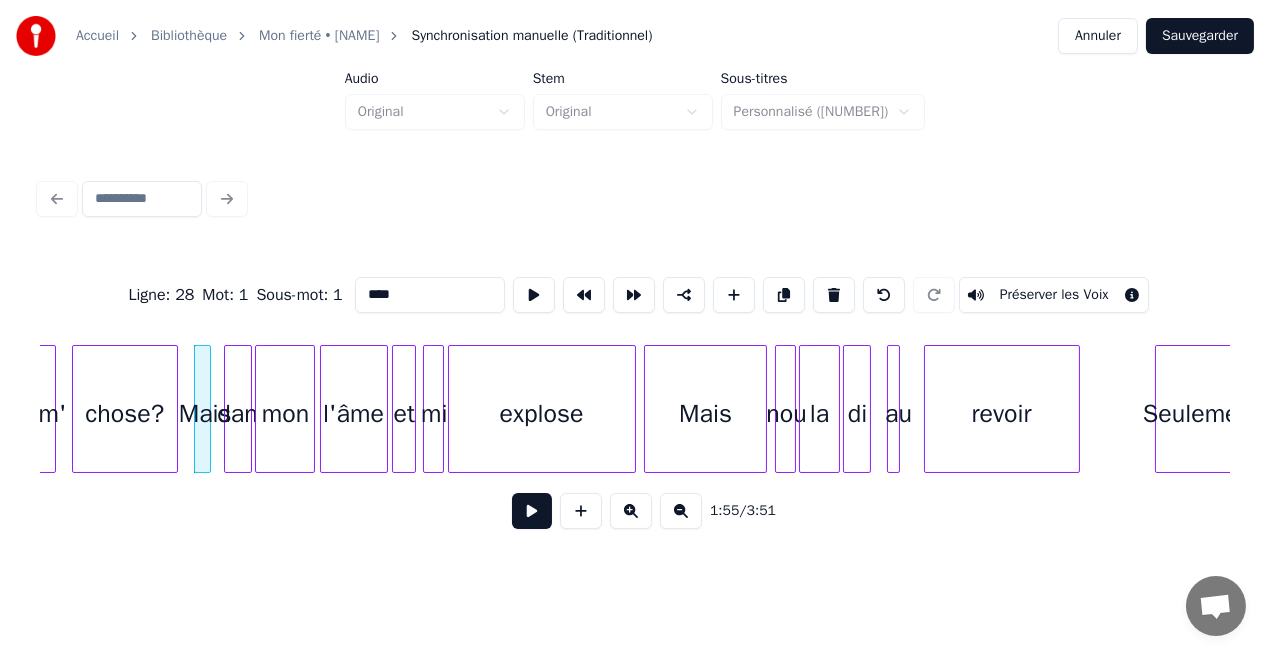 click at bounding box center [532, 511] 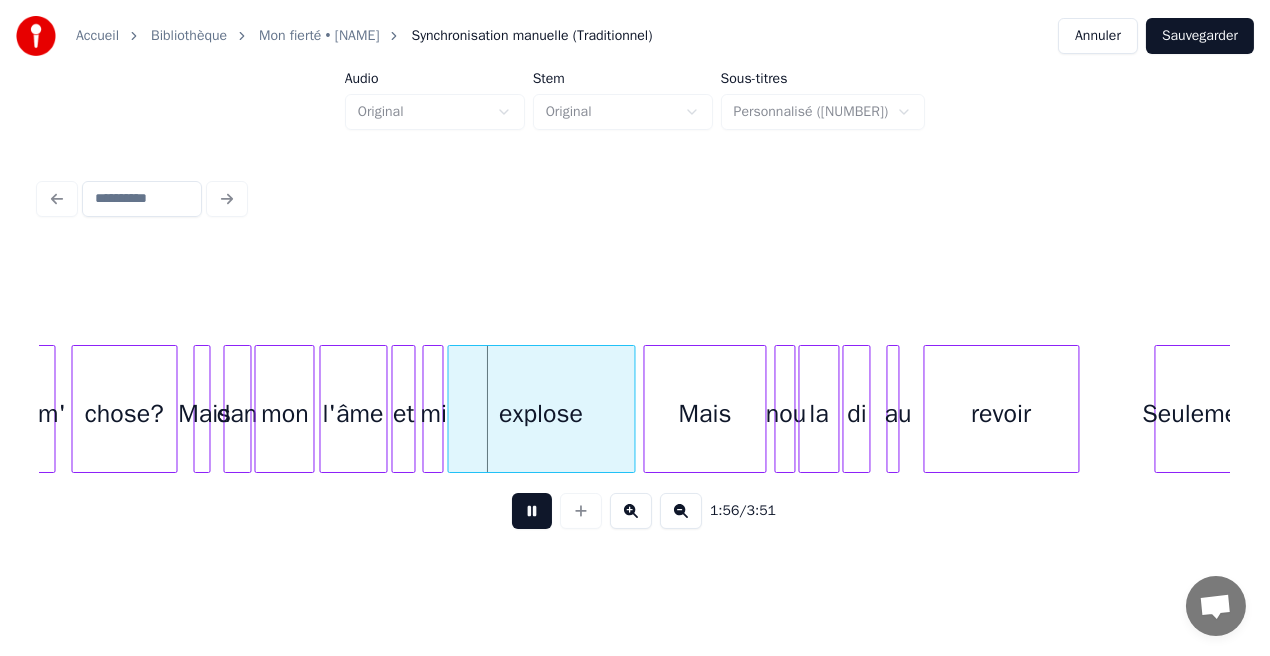 click at bounding box center (532, 511) 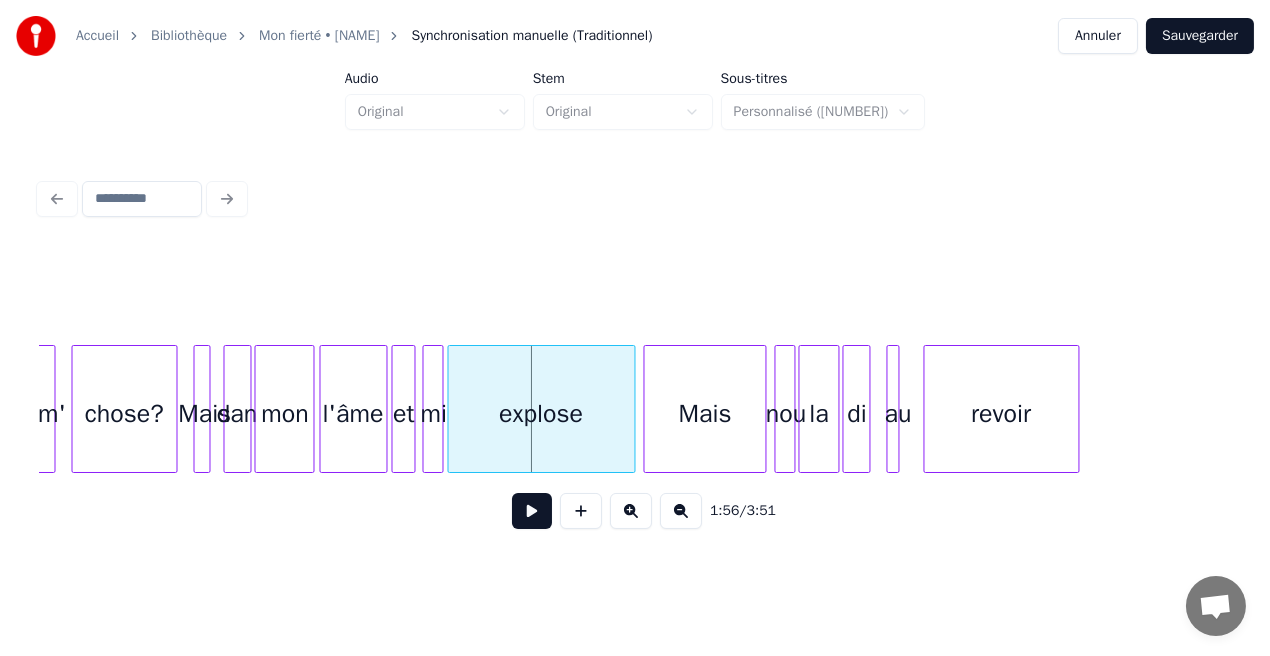 scroll, scrollTop: 0, scrollLeft: 22073, axis: horizontal 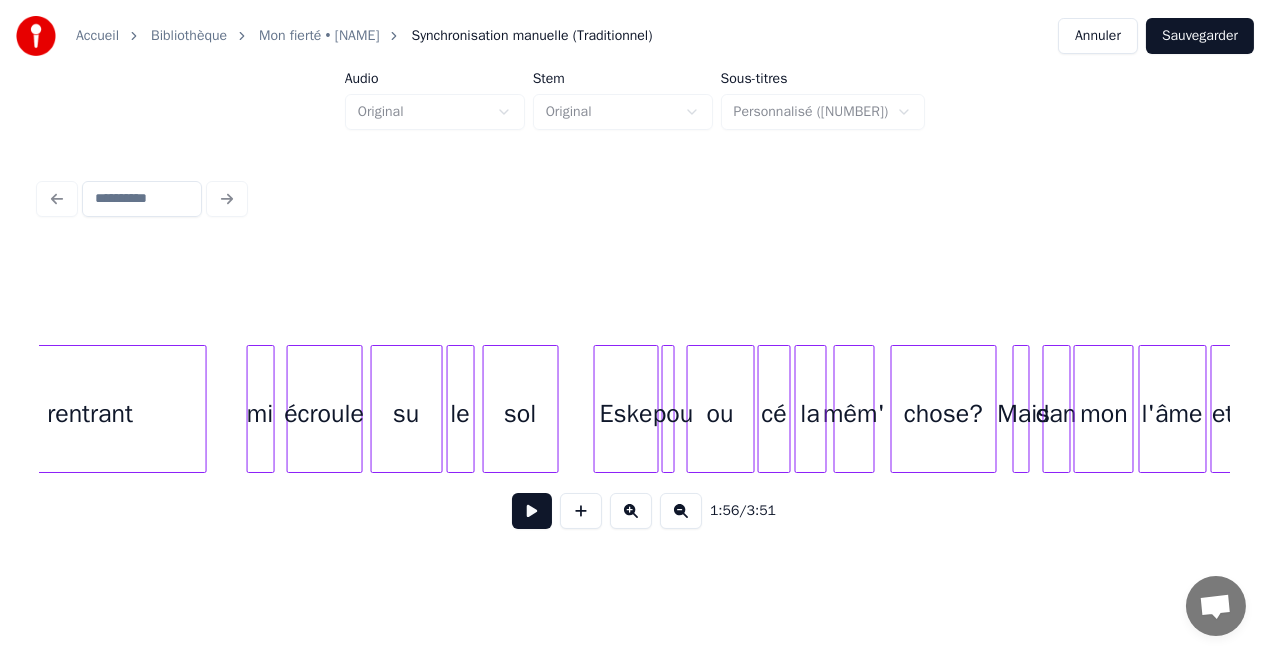 click at bounding box center [532, 511] 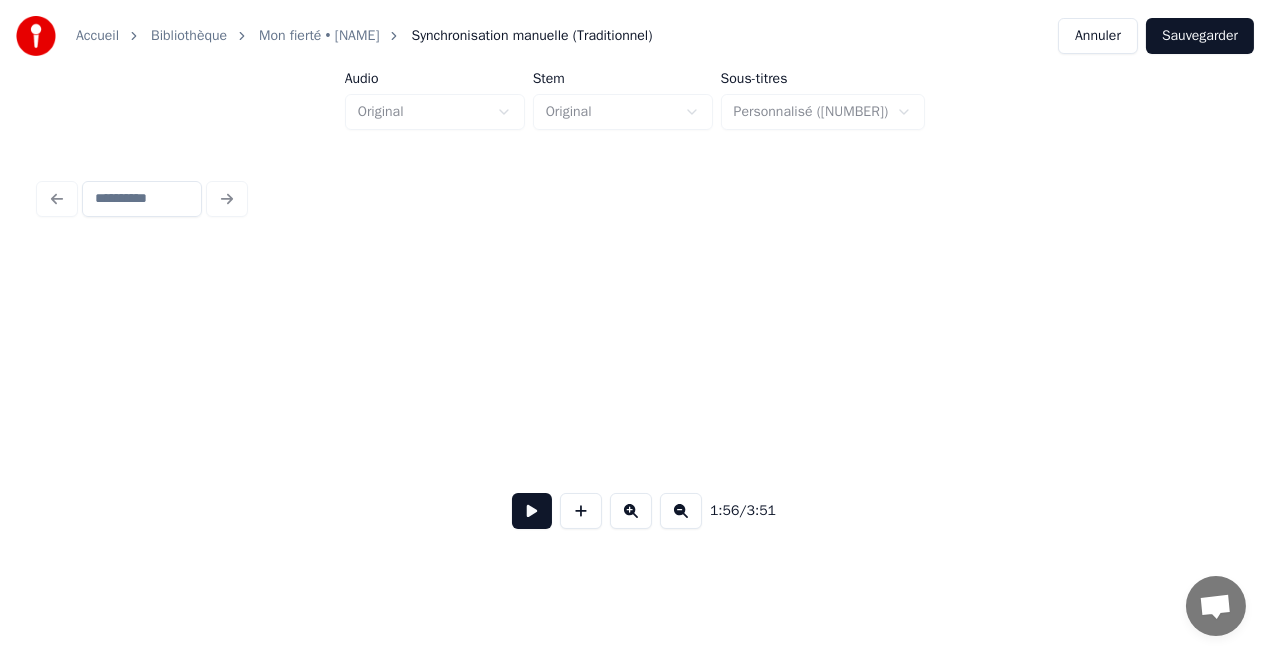 scroll, scrollTop: 0, scrollLeft: 23382, axis: horizontal 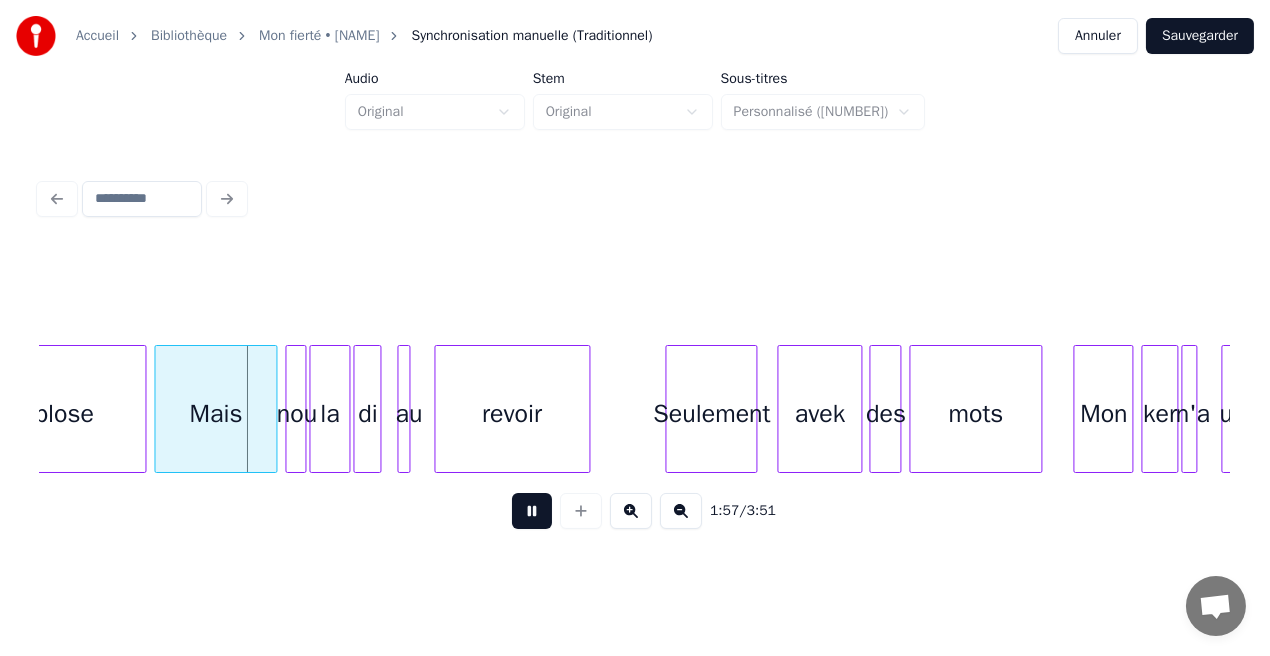 click at bounding box center (532, 511) 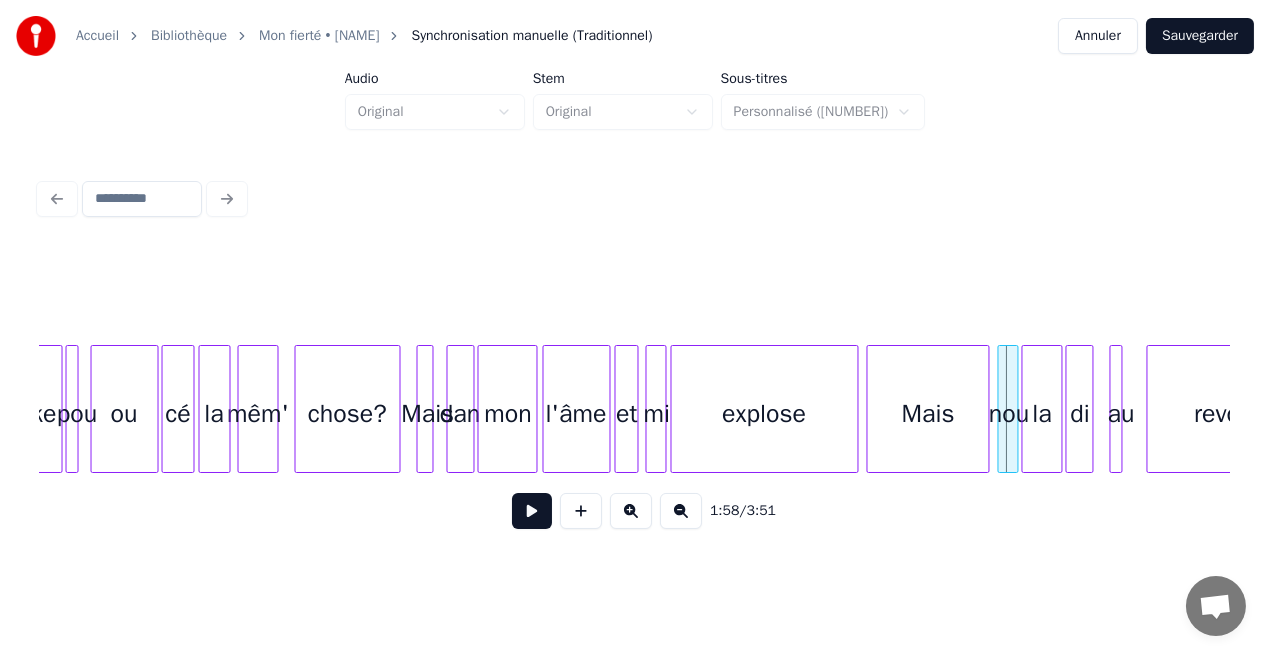 scroll, scrollTop: 0, scrollLeft: 22563, axis: horizontal 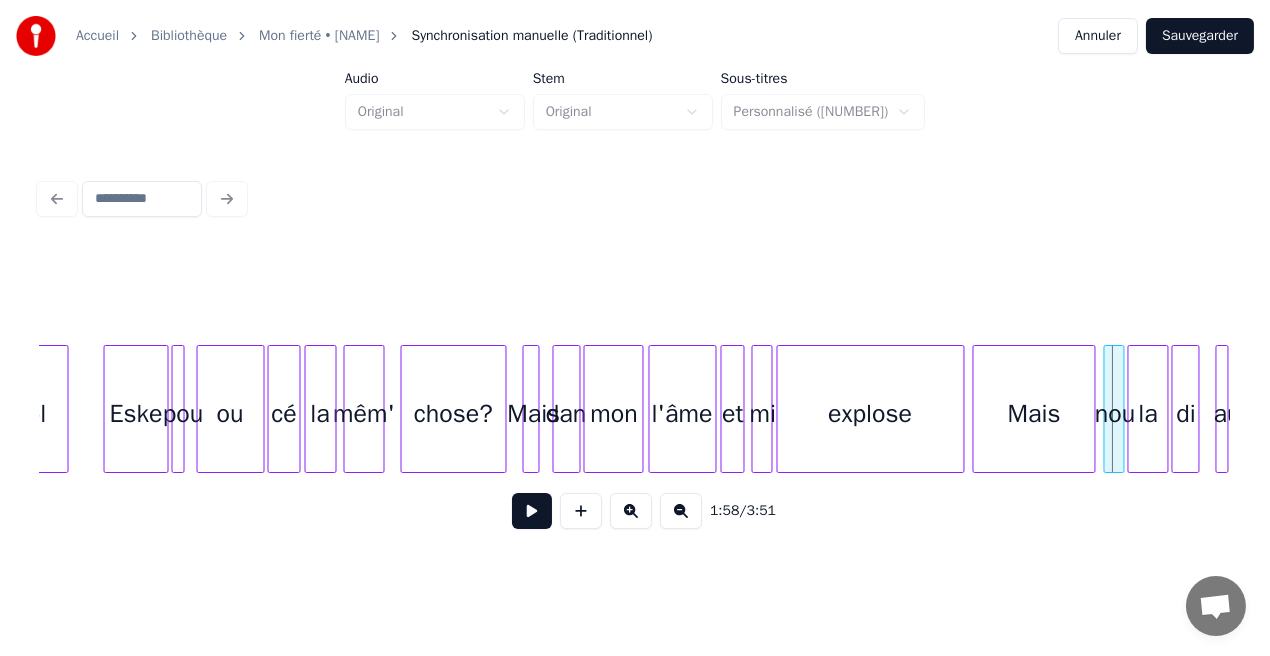 click on "cé" at bounding box center (284, 414) 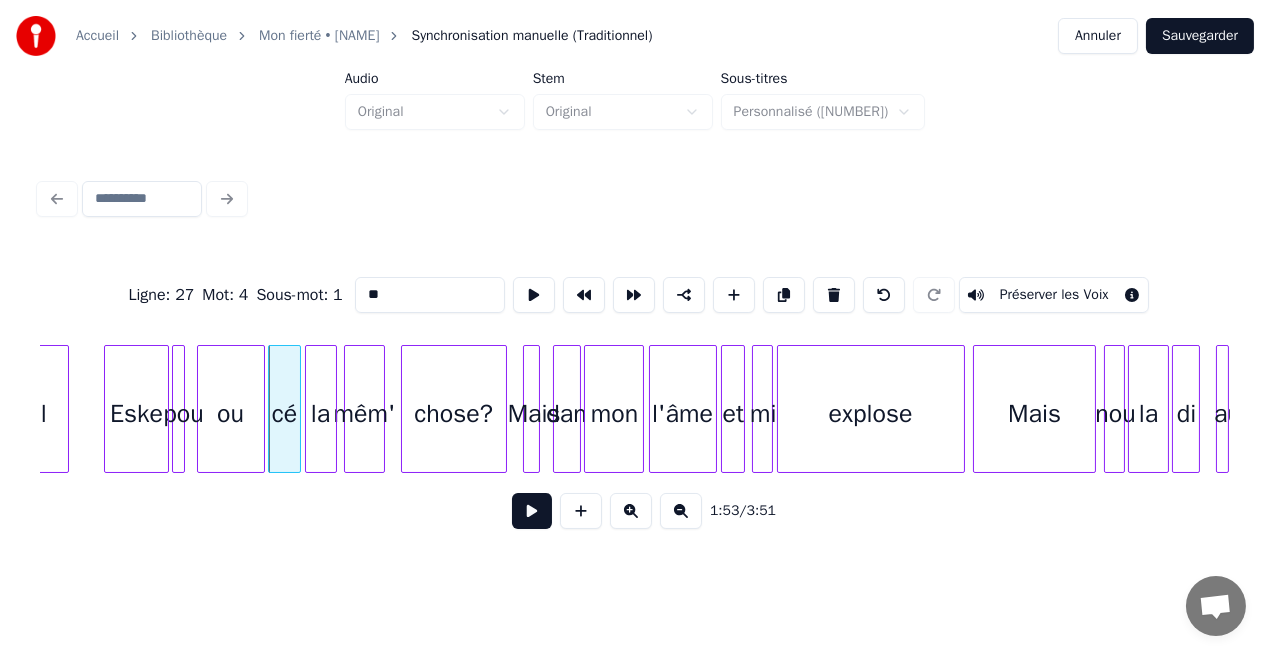 click at bounding box center [532, 511] 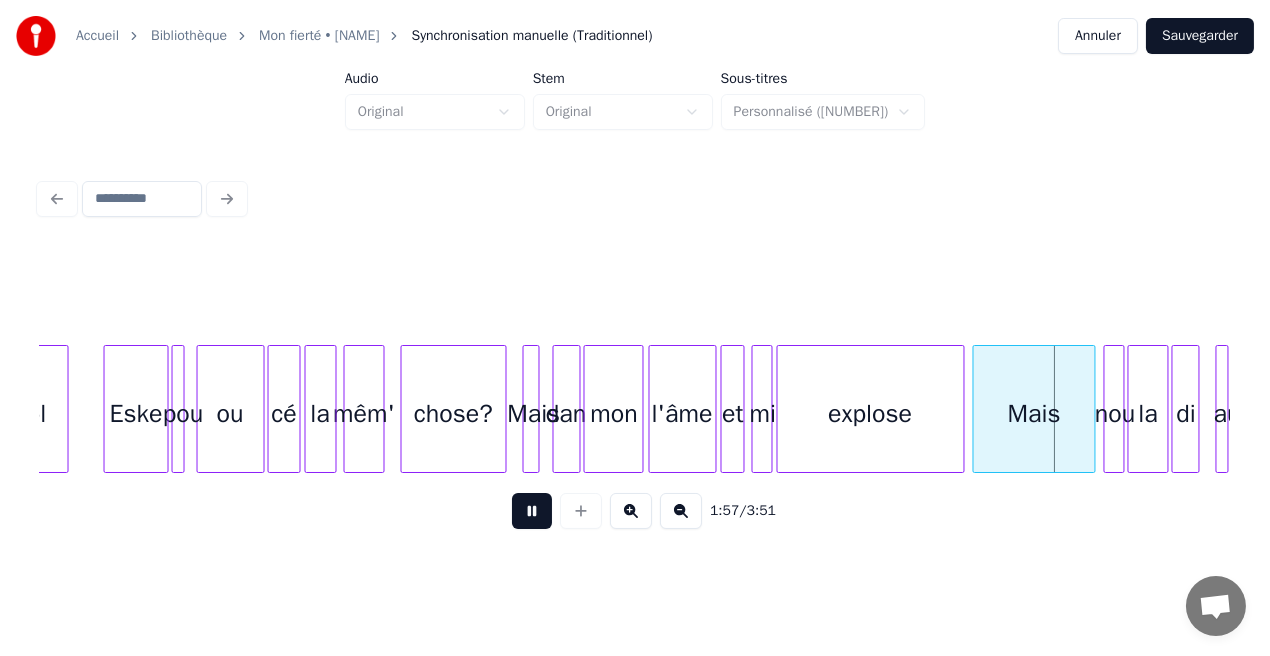 click at bounding box center (532, 511) 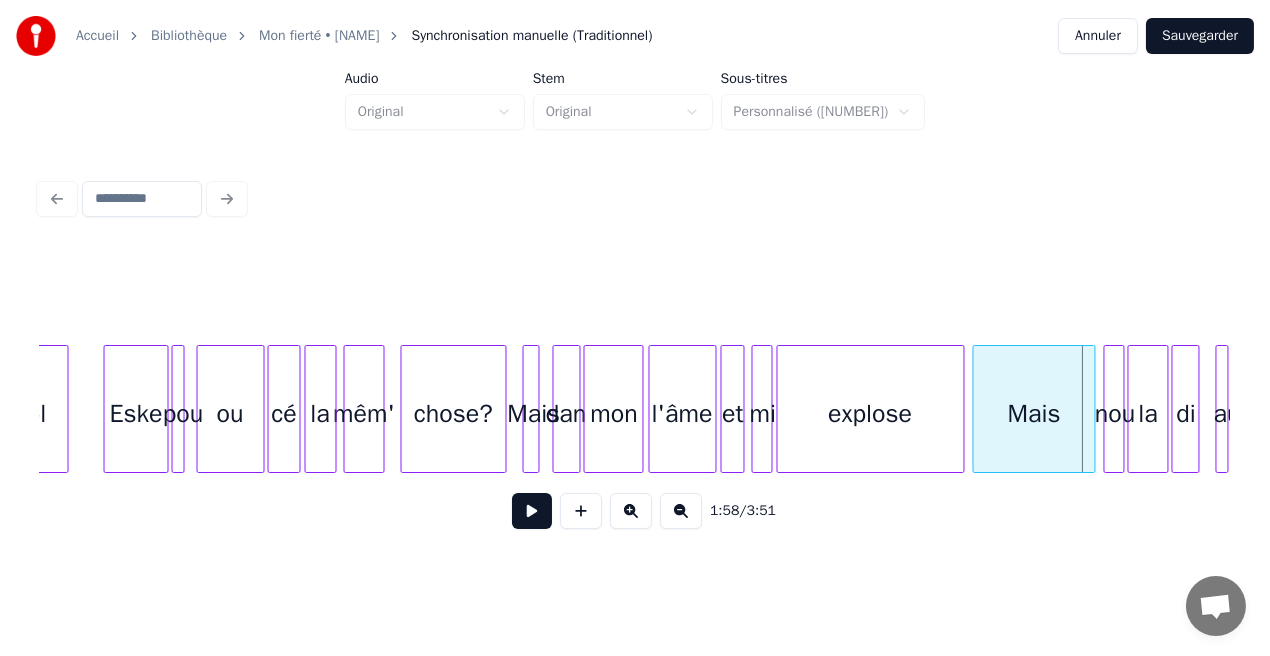 click at bounding box center (536, 409) 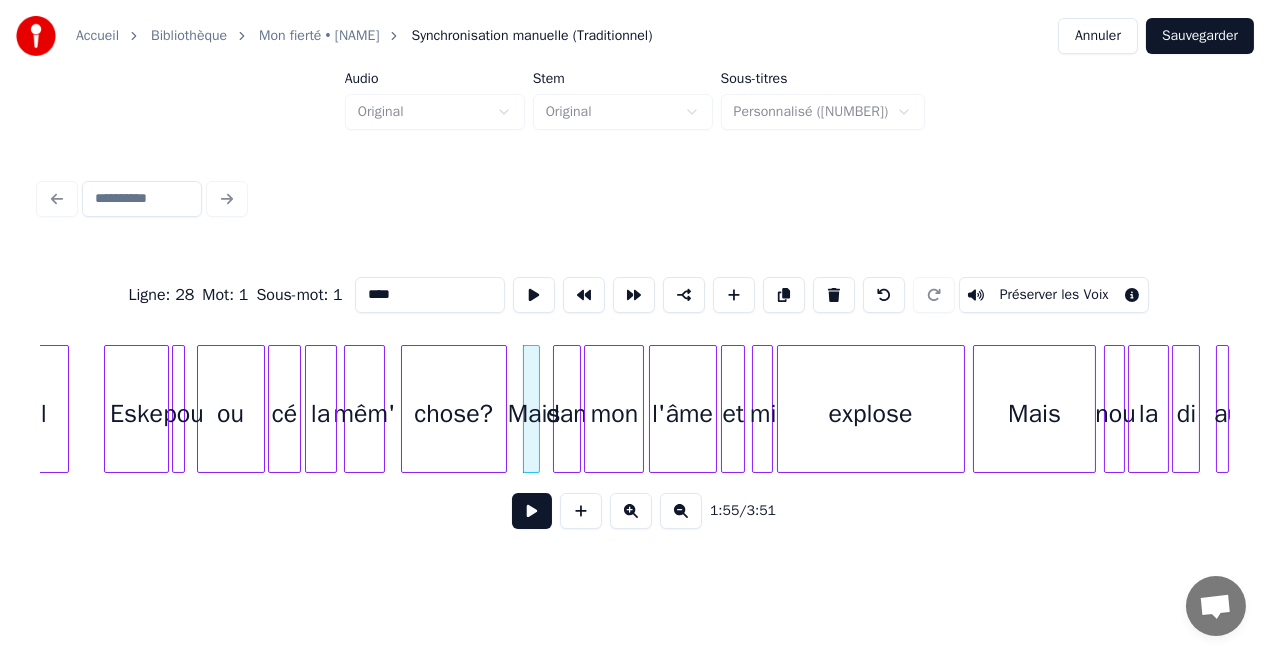 click at bounding box center [532, 511] 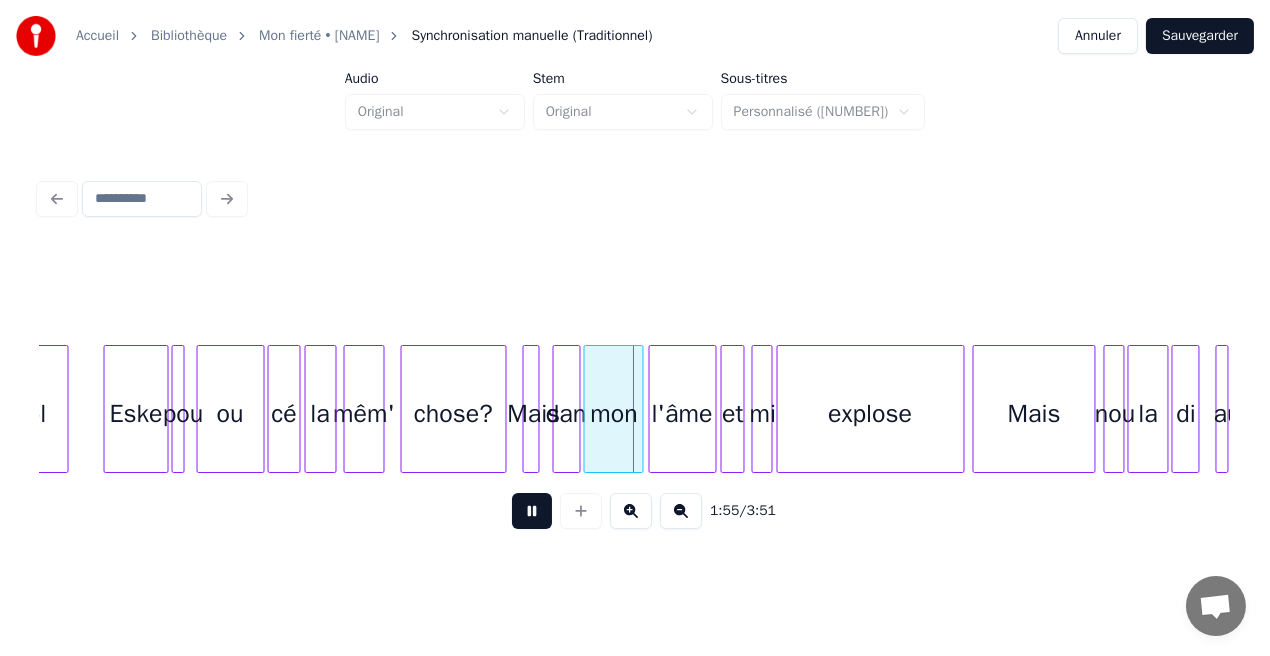 click at bounding box center [532, 511] 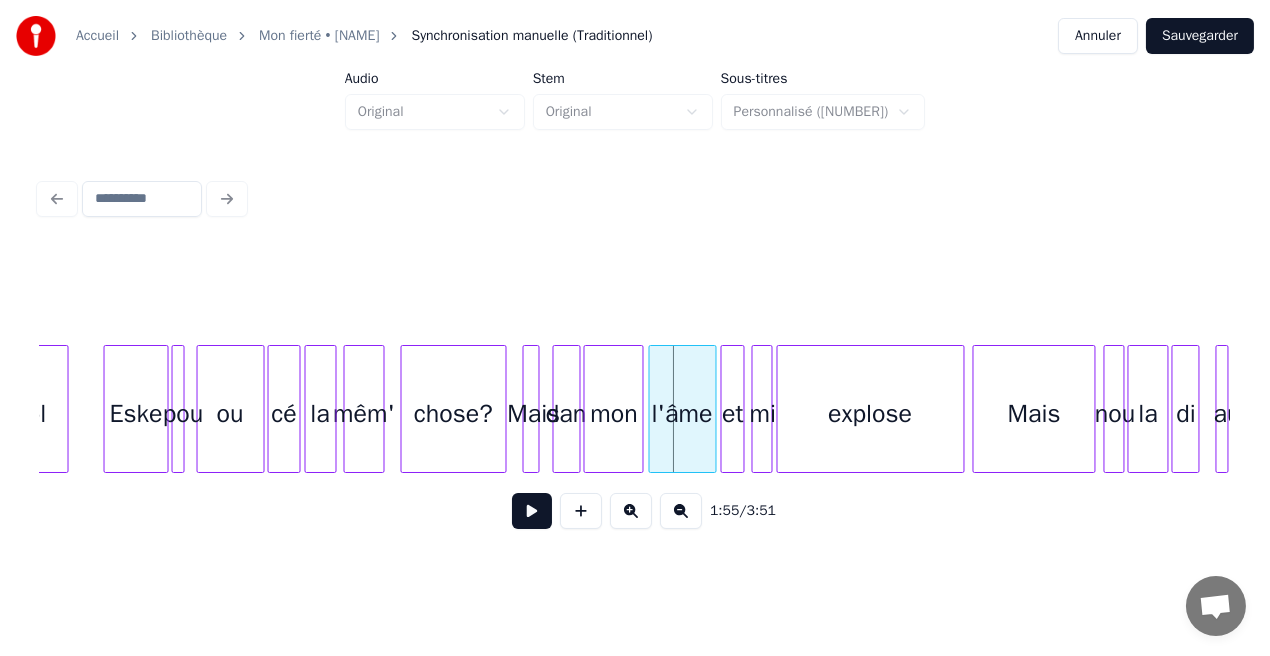click on "chose?" at bounding box center (454, 414) 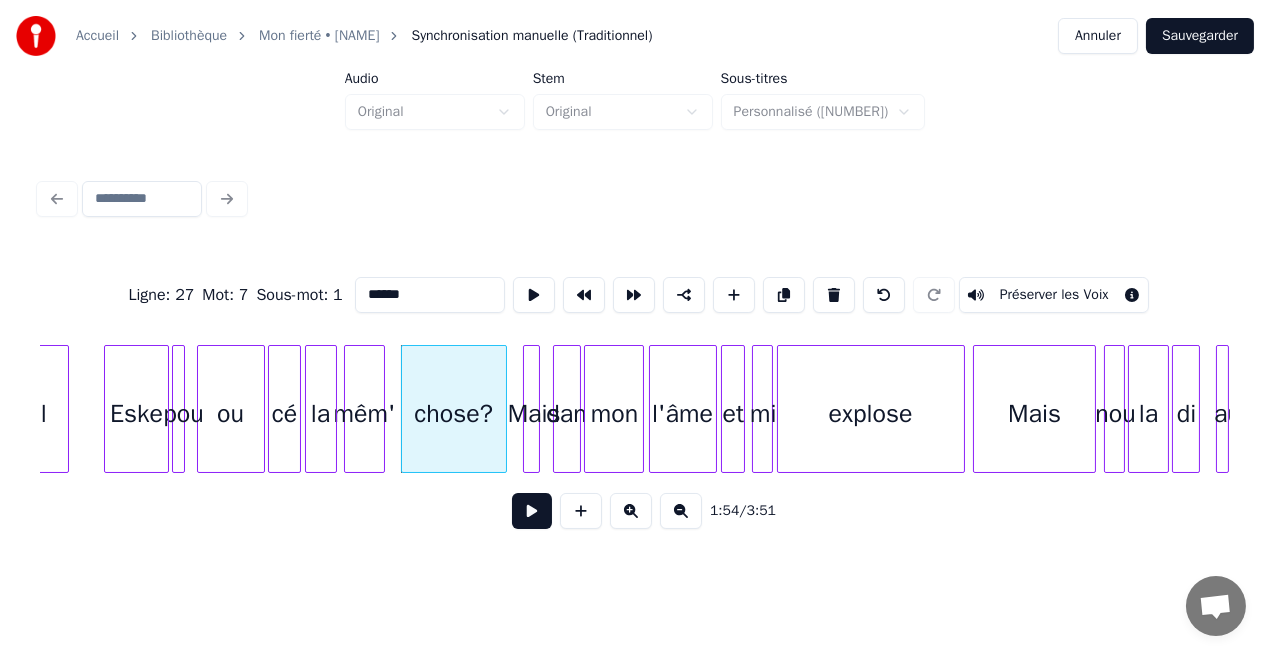 click at bounding box center (532, 511) 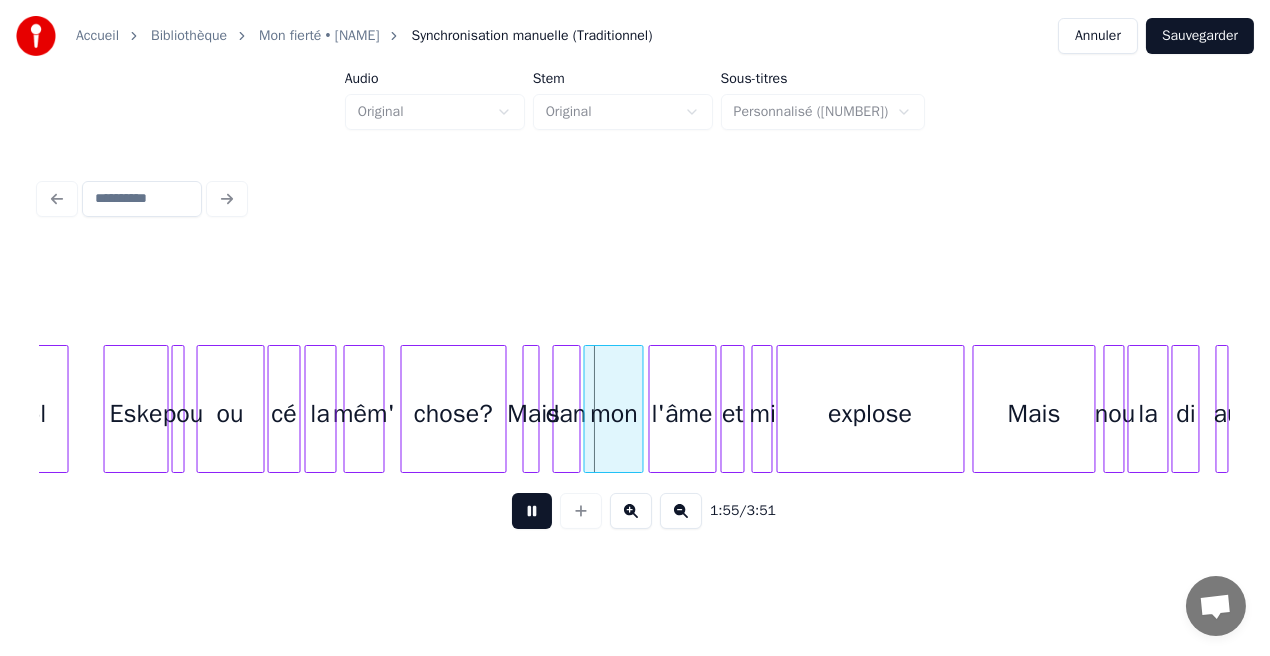 click at bounding box center [532, 511] 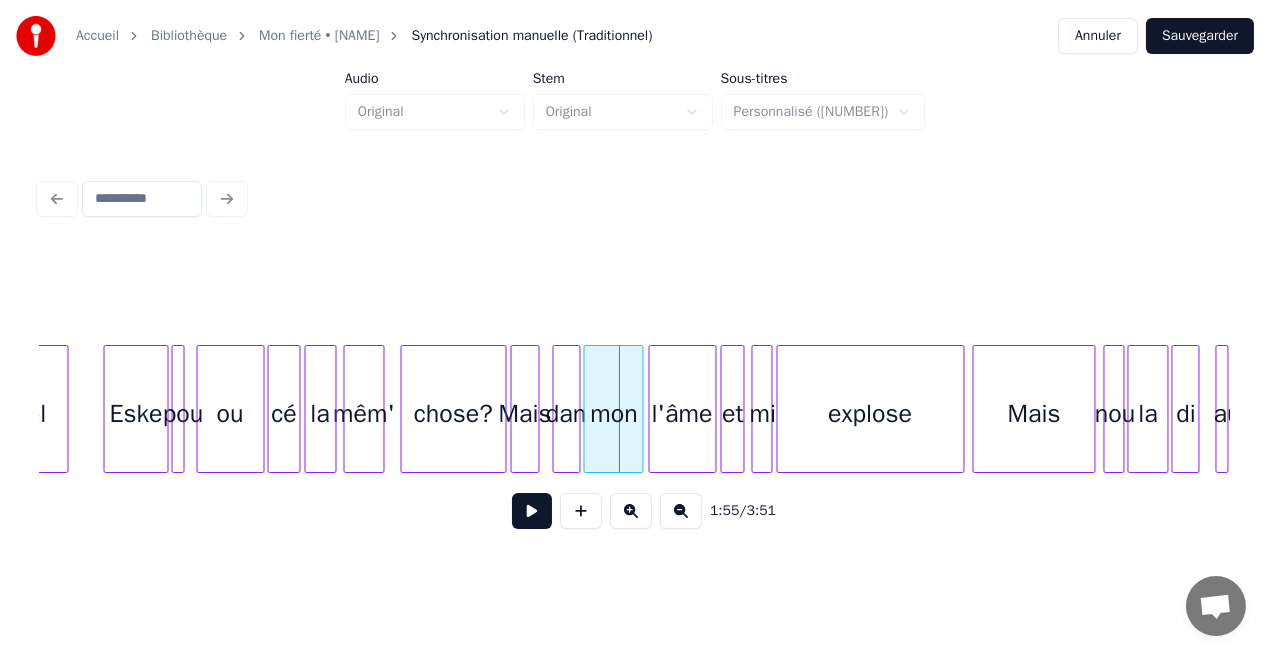 click at bounding box center (515, 409) 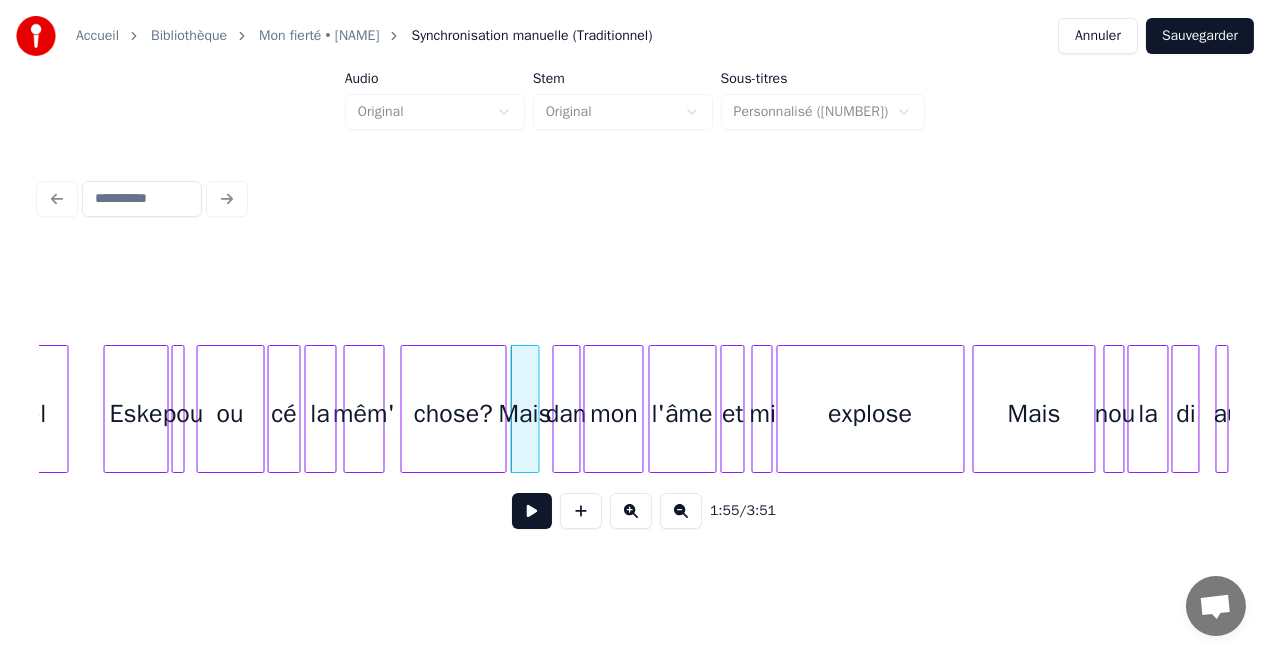click on "chose?" at bounding box center (454, 414) 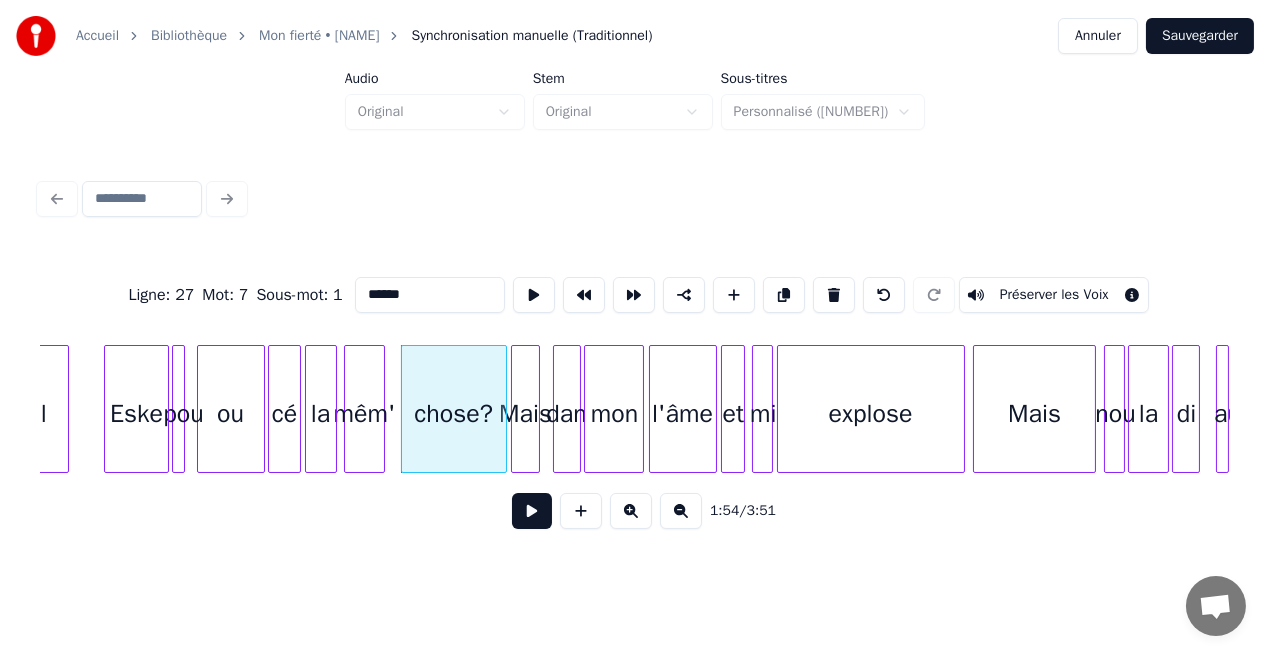click at bounding box center (532, 511) 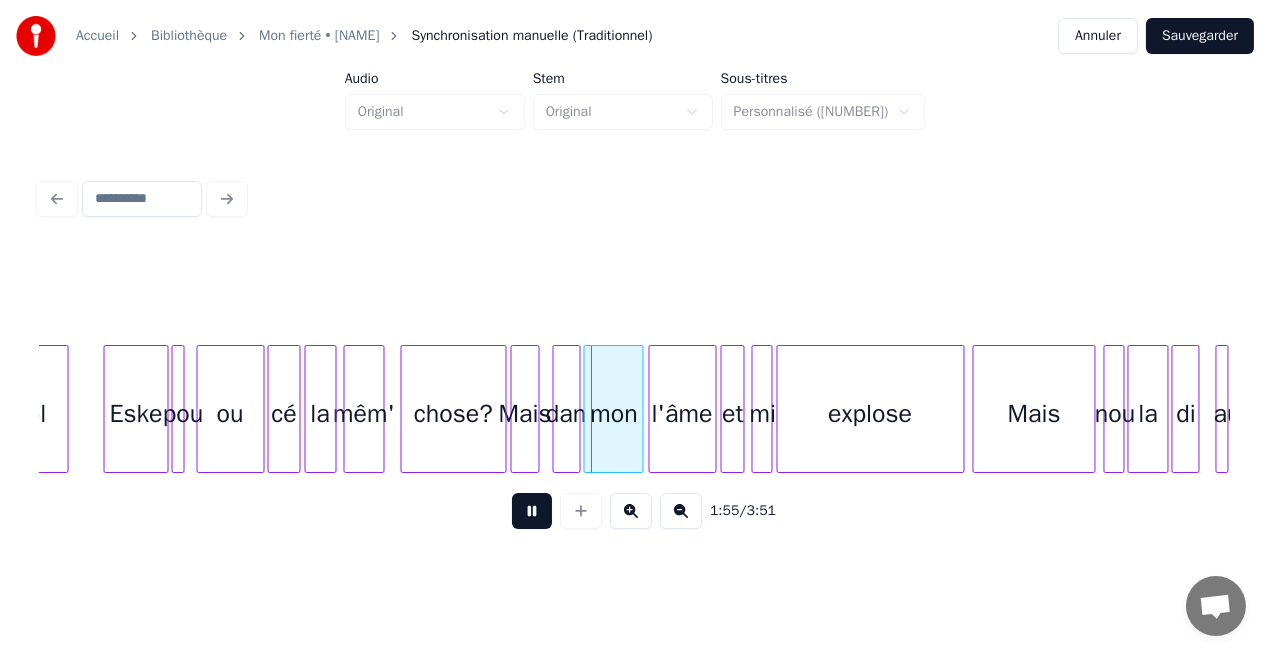 click at bounding box center (532, 511) 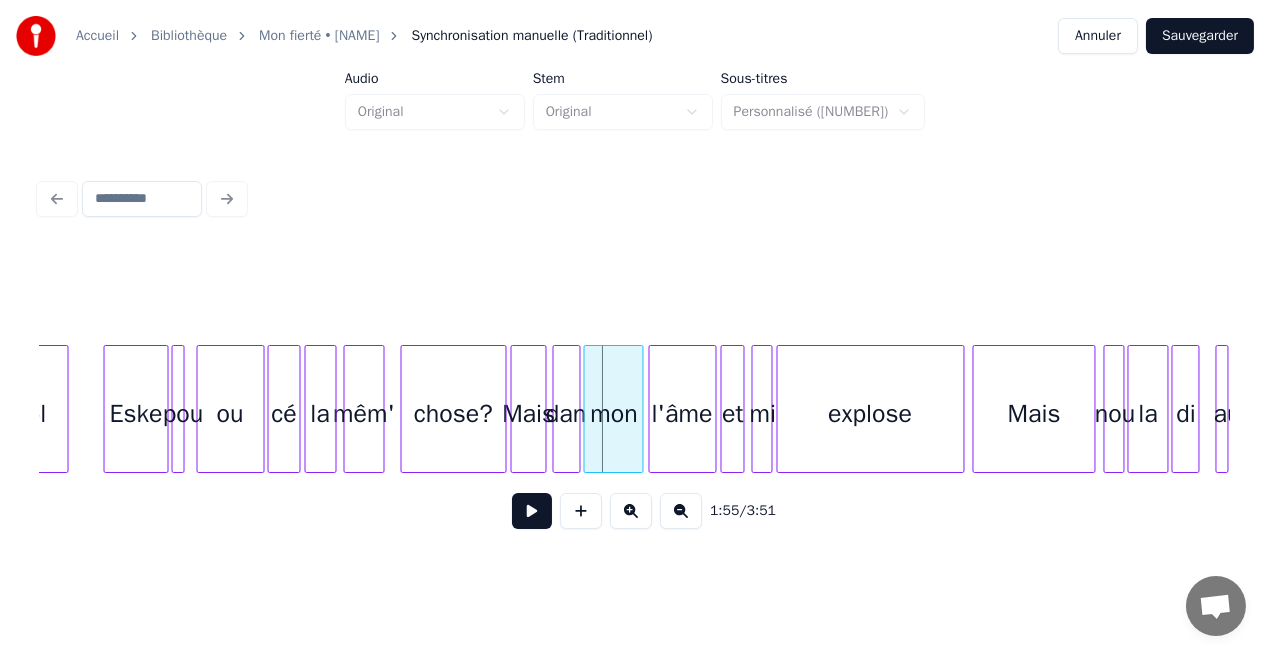 click at bounding box center [543, 409] 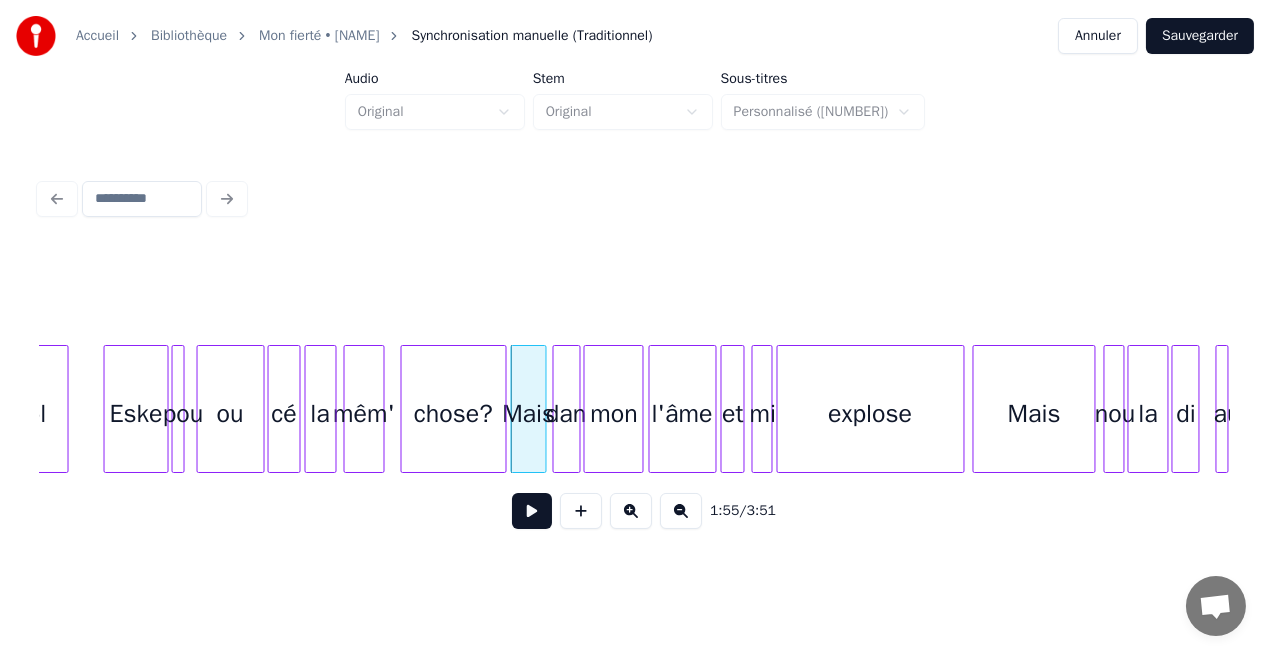 click on "chose?" at bounding box center [454, 414] 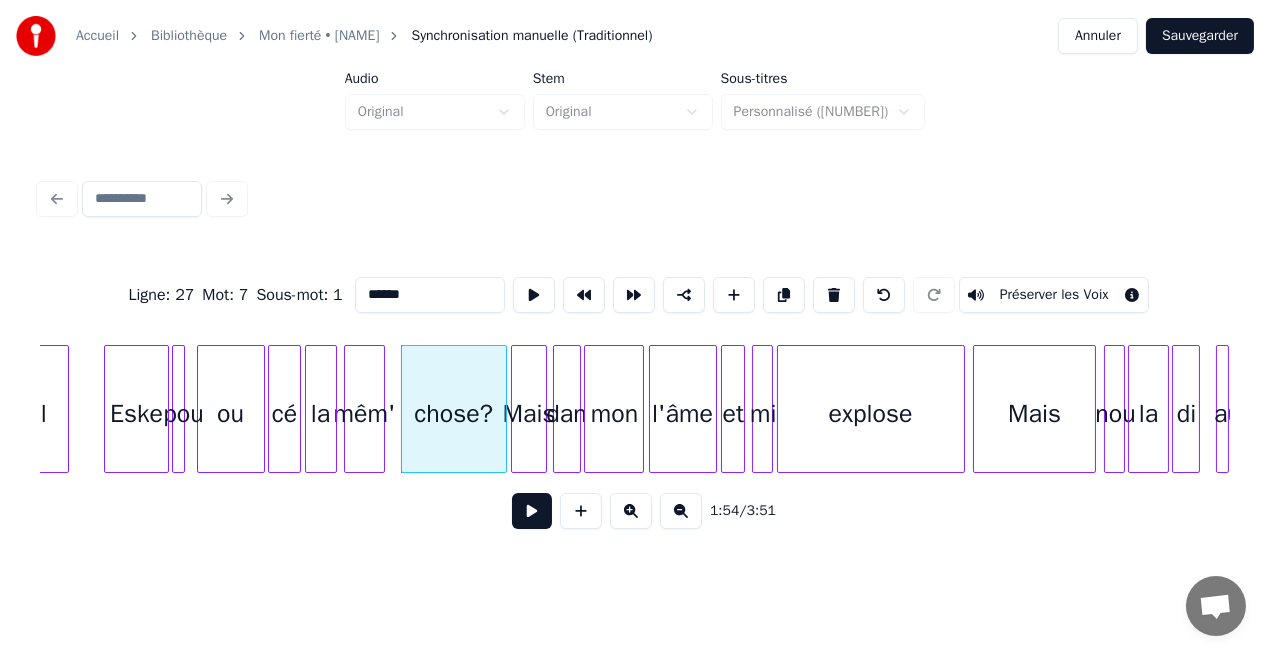 click at bounding box center [532, 511] 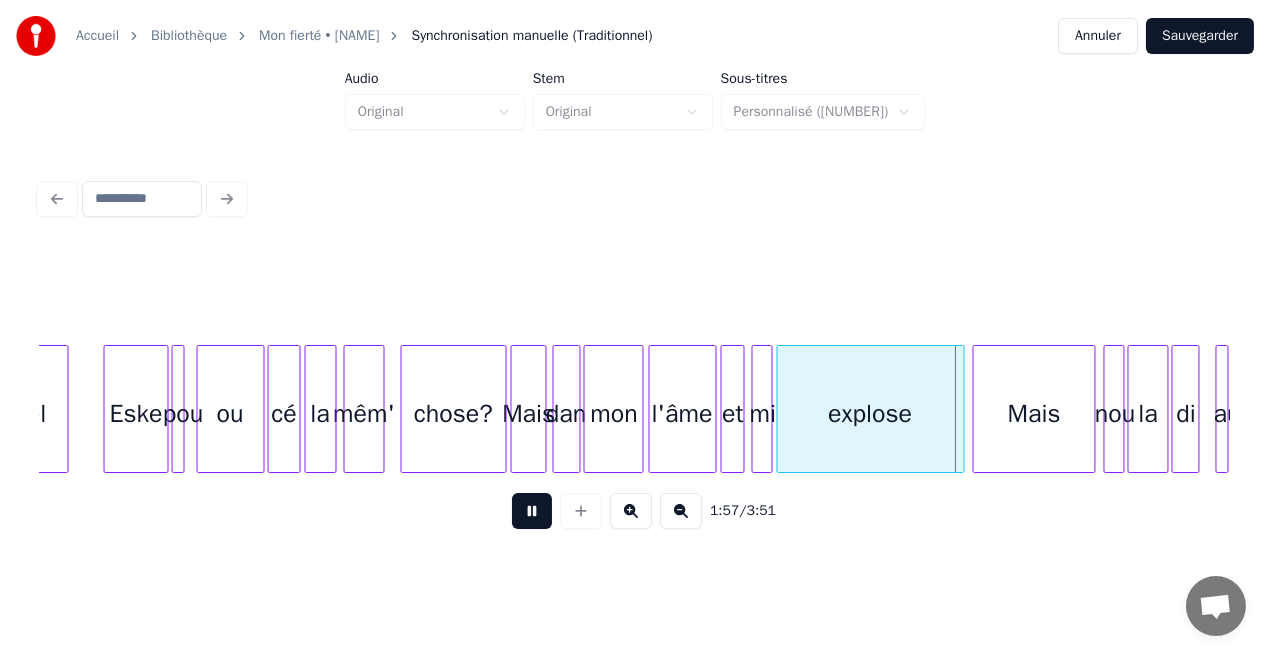 click at bounding box center (532, 511) 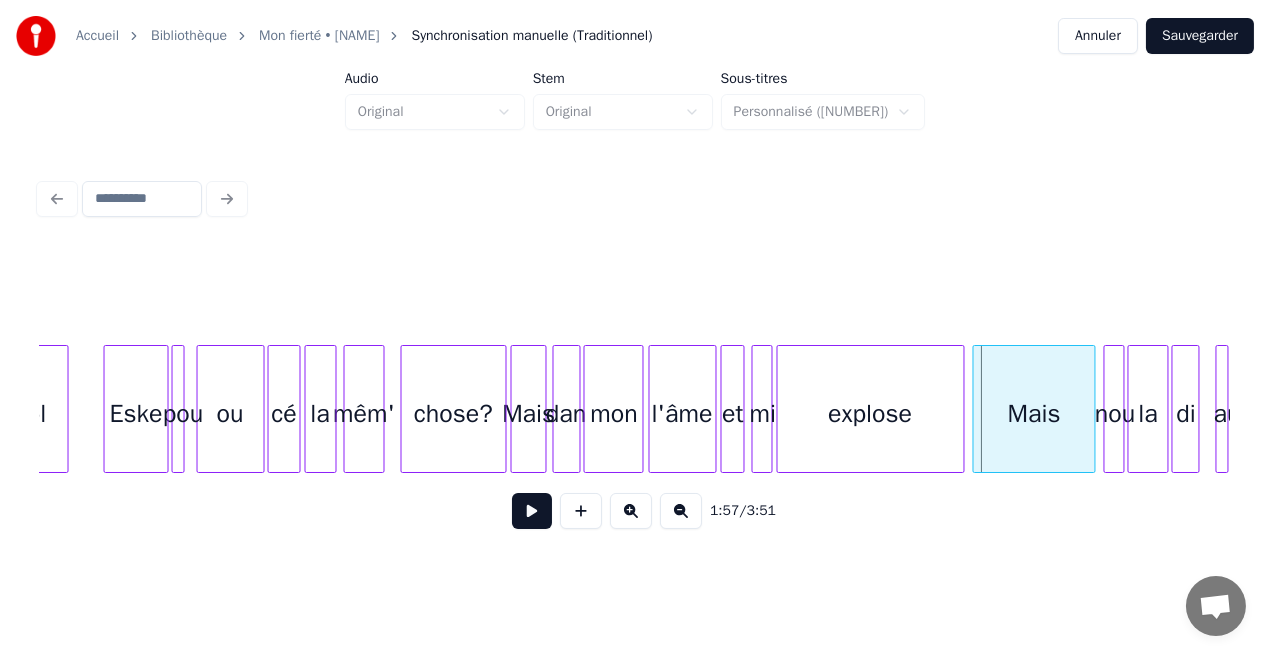 click on "chose?" at bounding box center (454, 414) 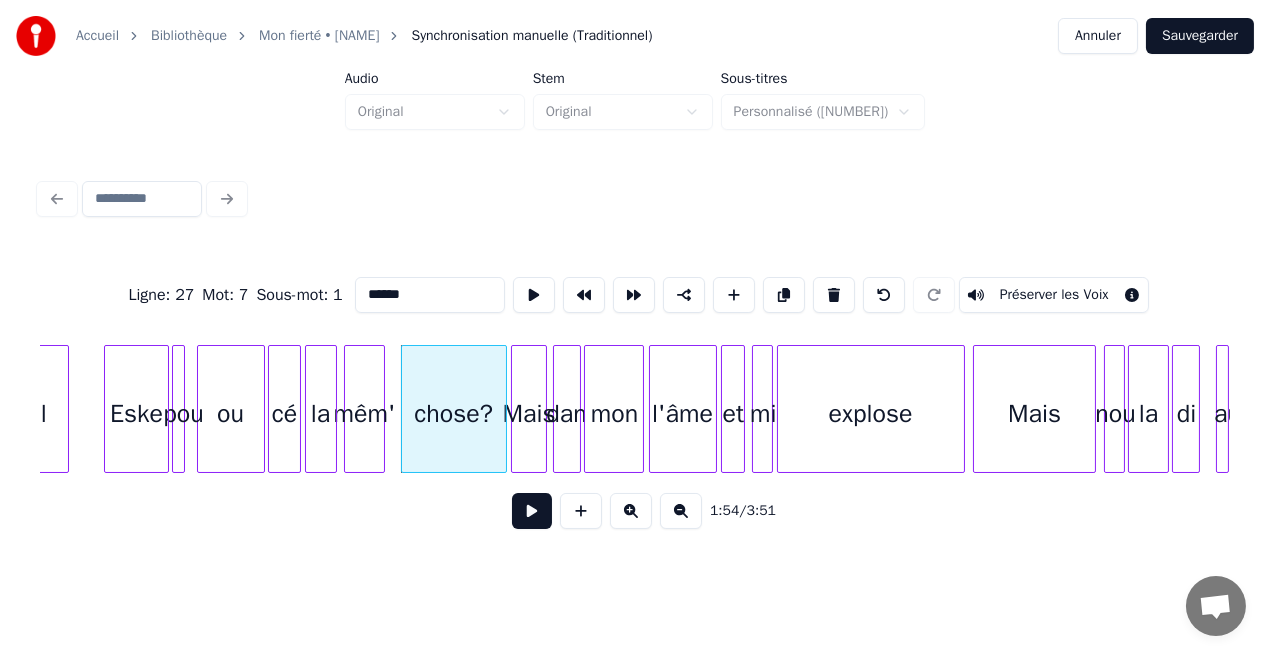 click at bounding box center (532, 511) 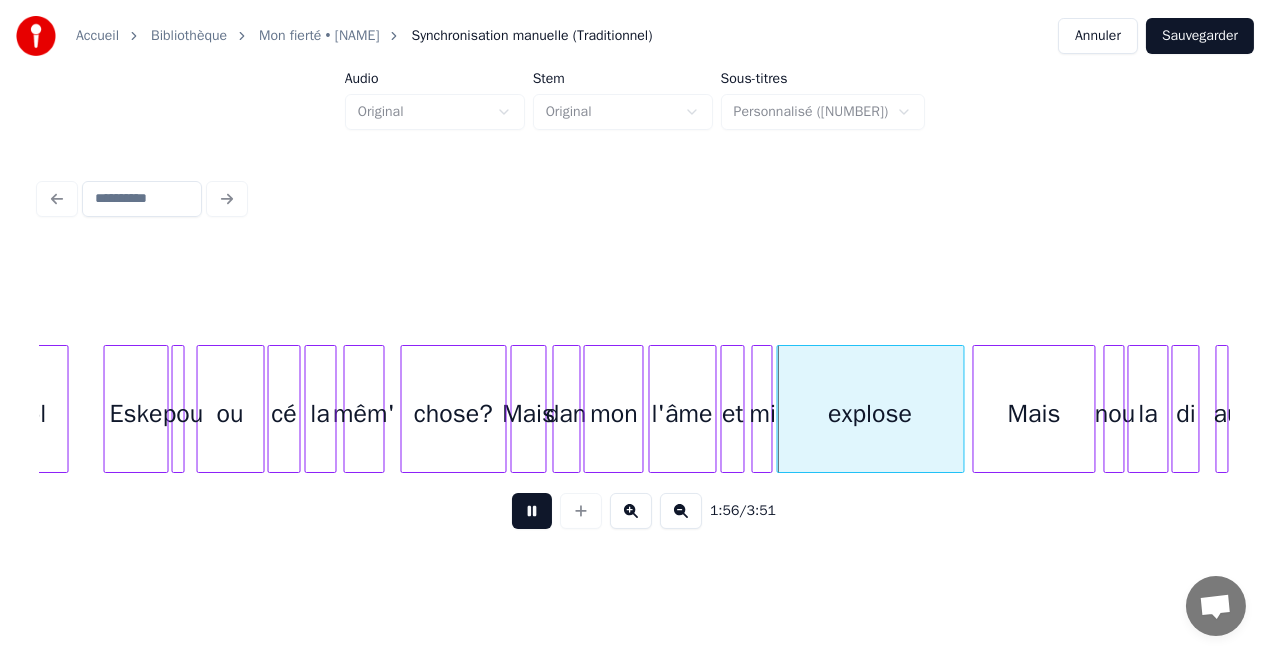 click at bounding box center (532, 511) 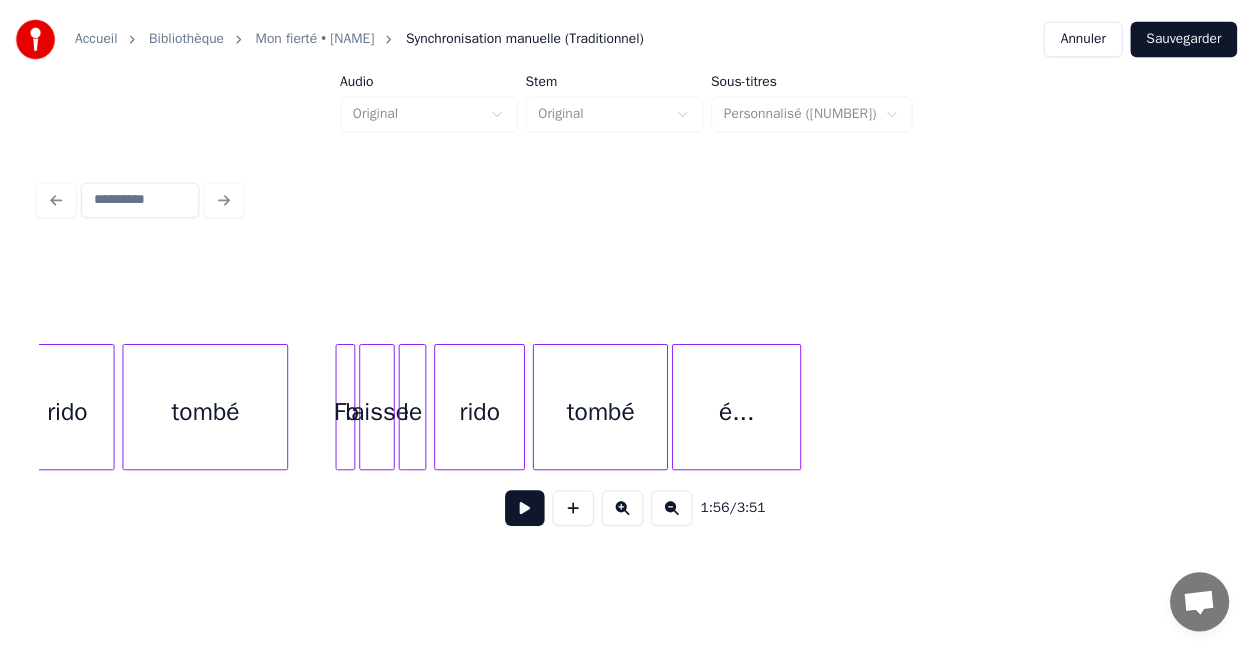 scroll, scrollTop: 0, scrollLeft: 39471, axis: horizontal 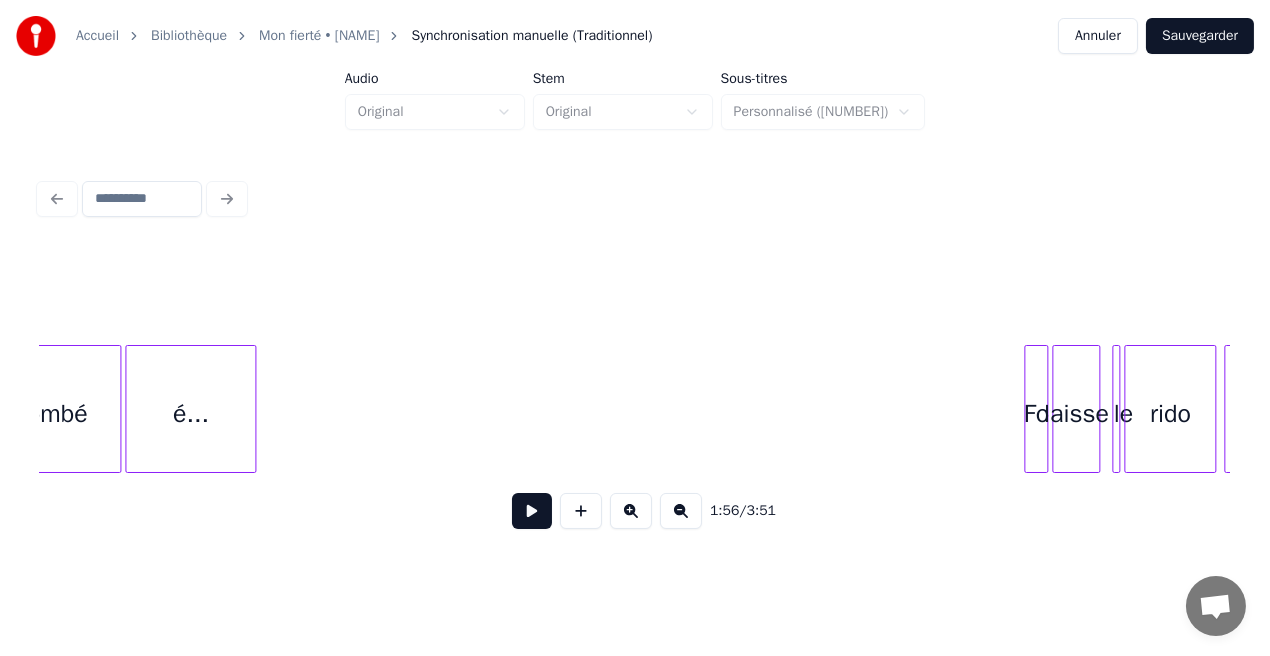 click on "Sauvegarder" at bounding box center (1200, 36) 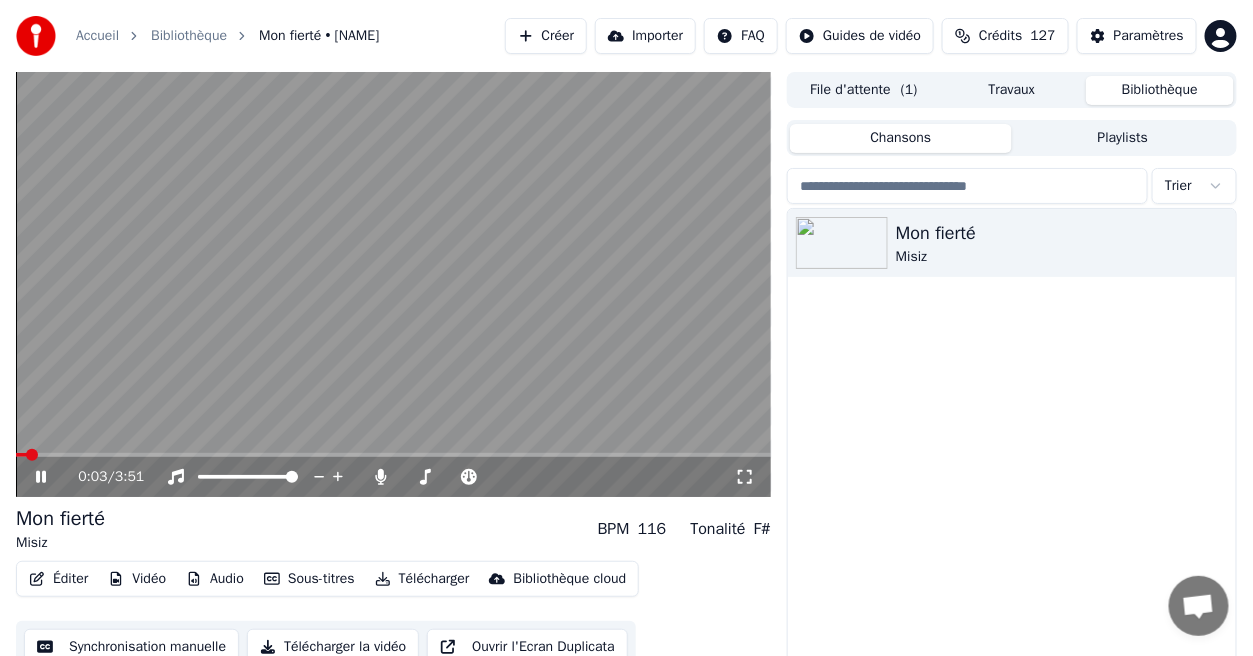 click 